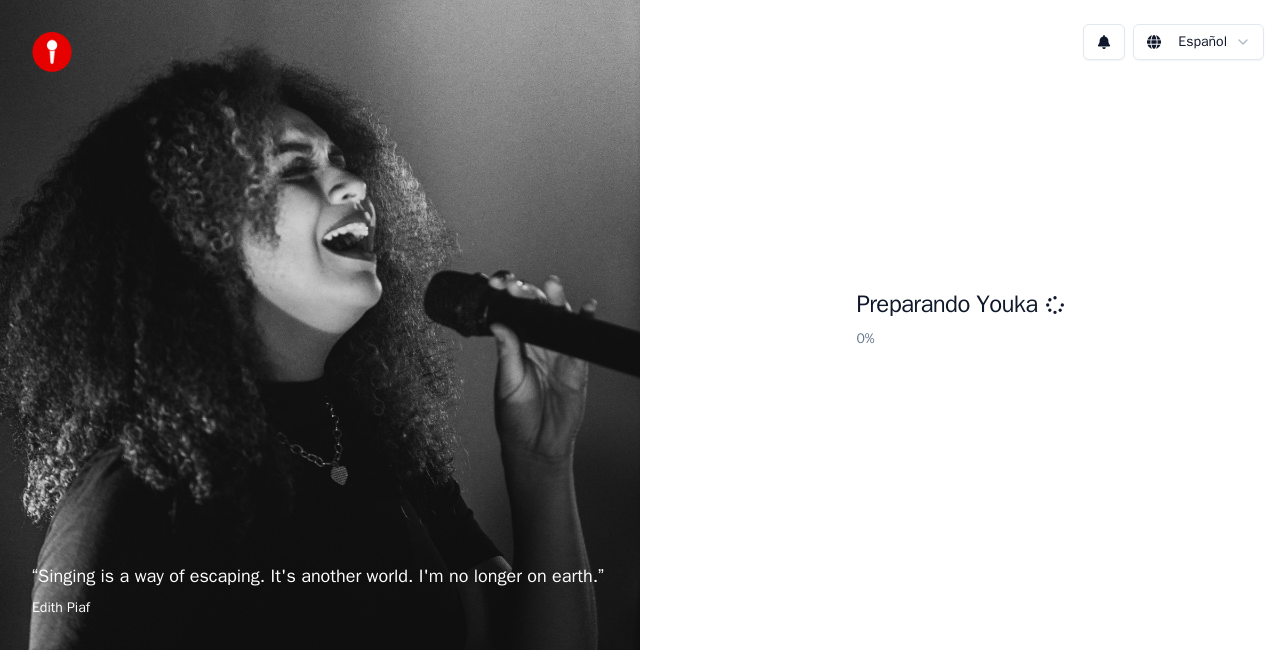 scroll, scrollTop: 0, scrollLeft: 0, axis: both 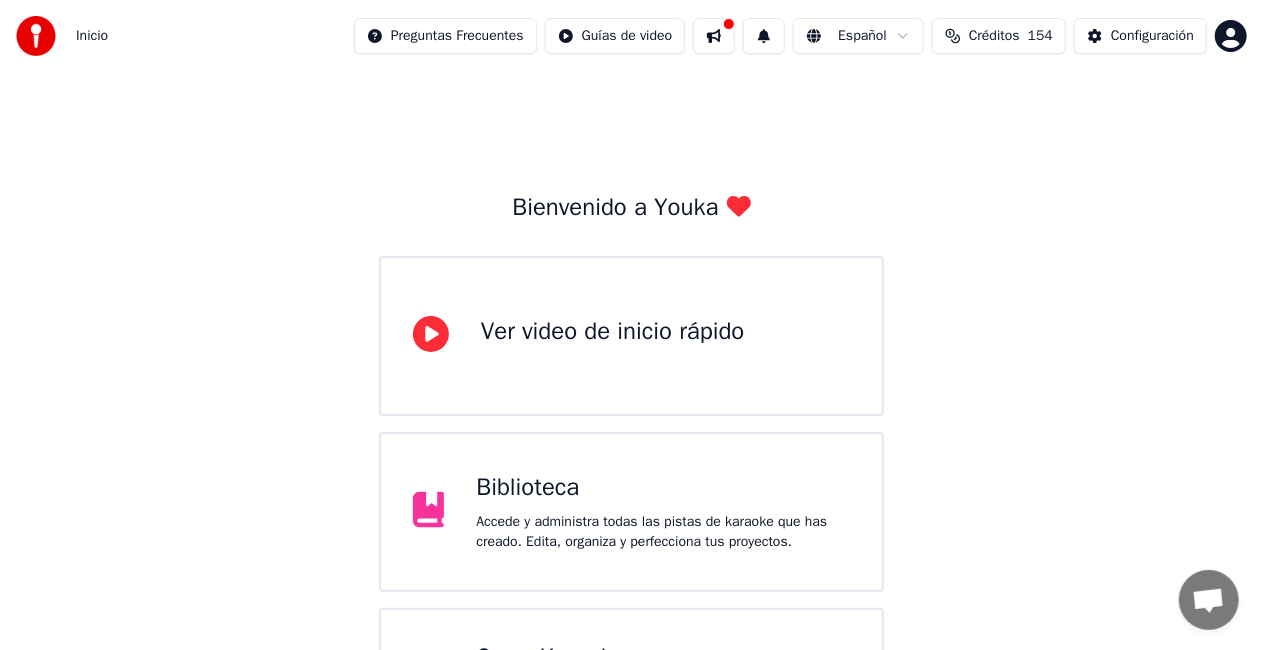 click on "Accede y administra todas las pistas de karaoke que has creado. Edita, organiza y perfecciona tus proyectos." at bounding box center [663, 532] 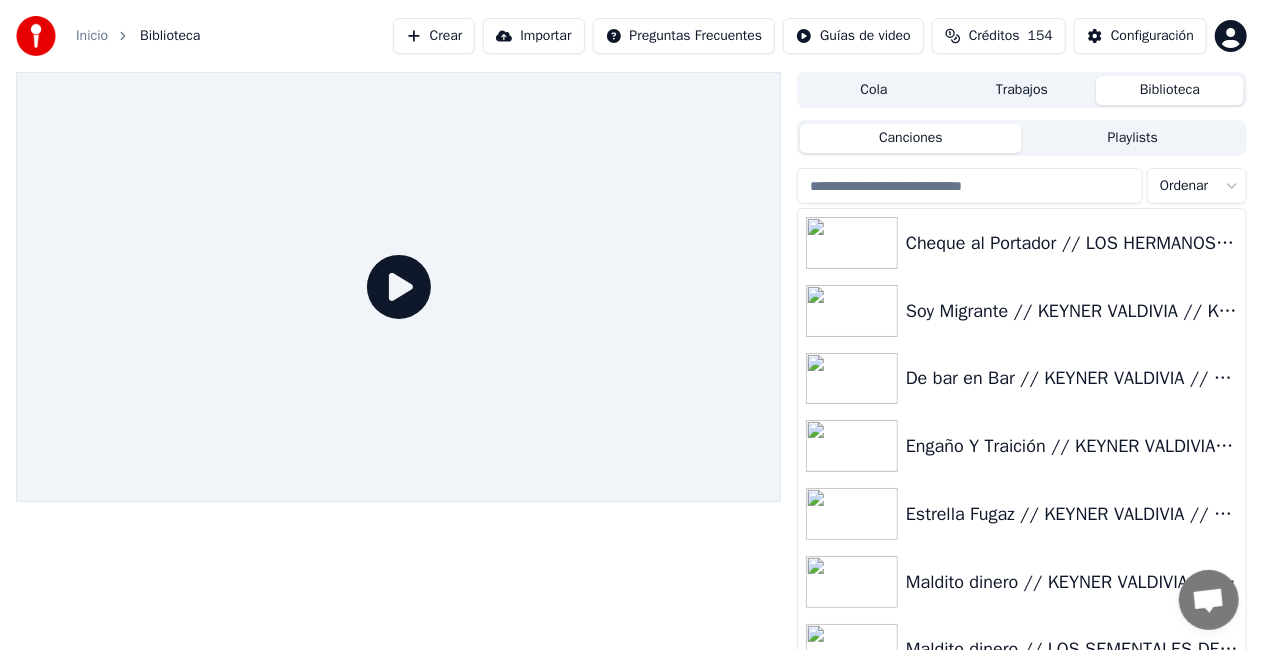 click on "Crear" at bounding box center [434, 36] 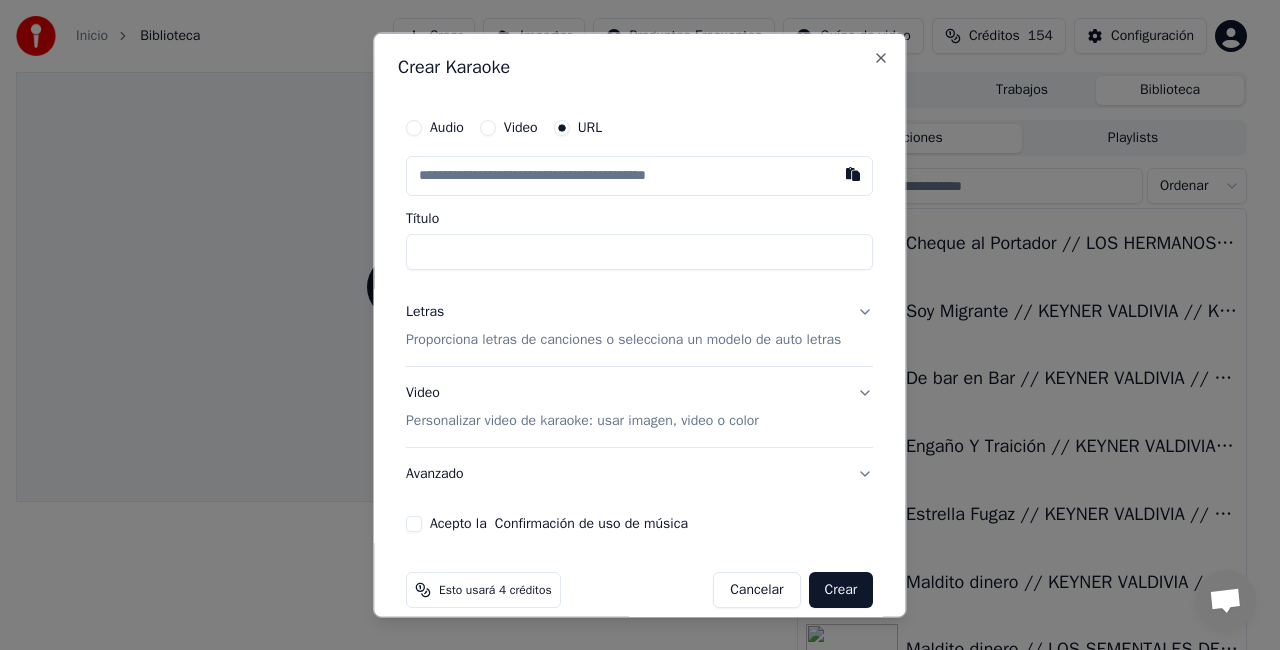 click on "Video" at bounding box center [488, 128] 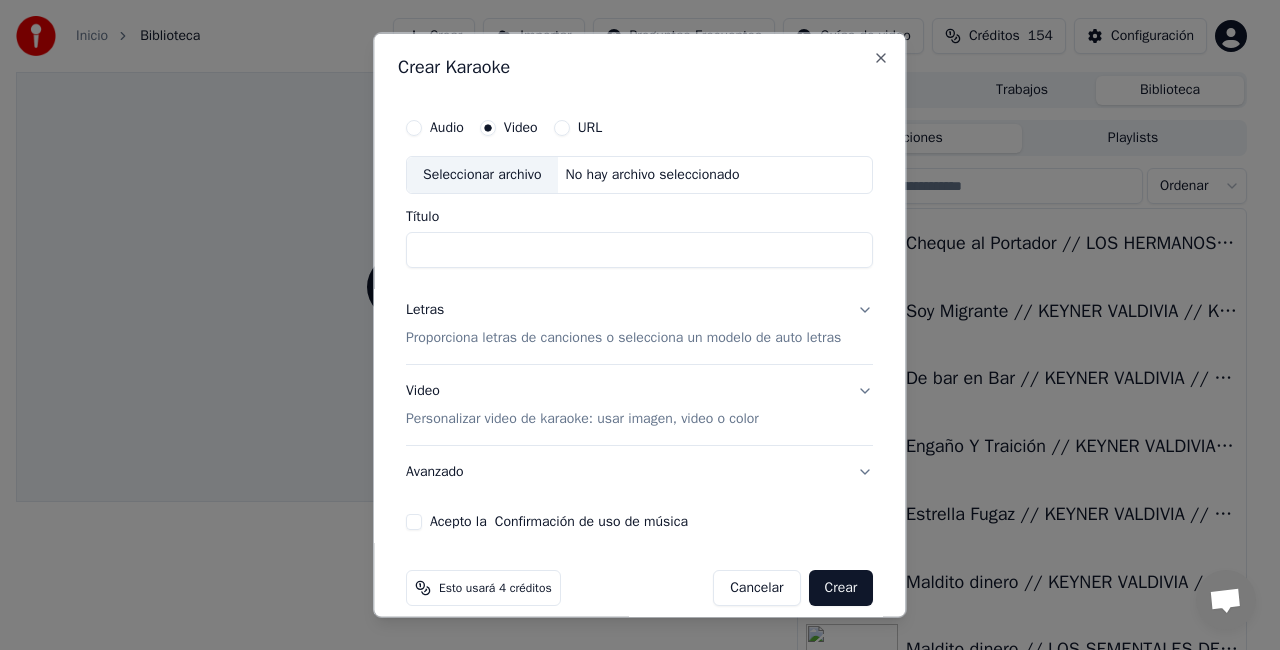 click on "Seleccionar archivo" at bounding box center (482, 175) 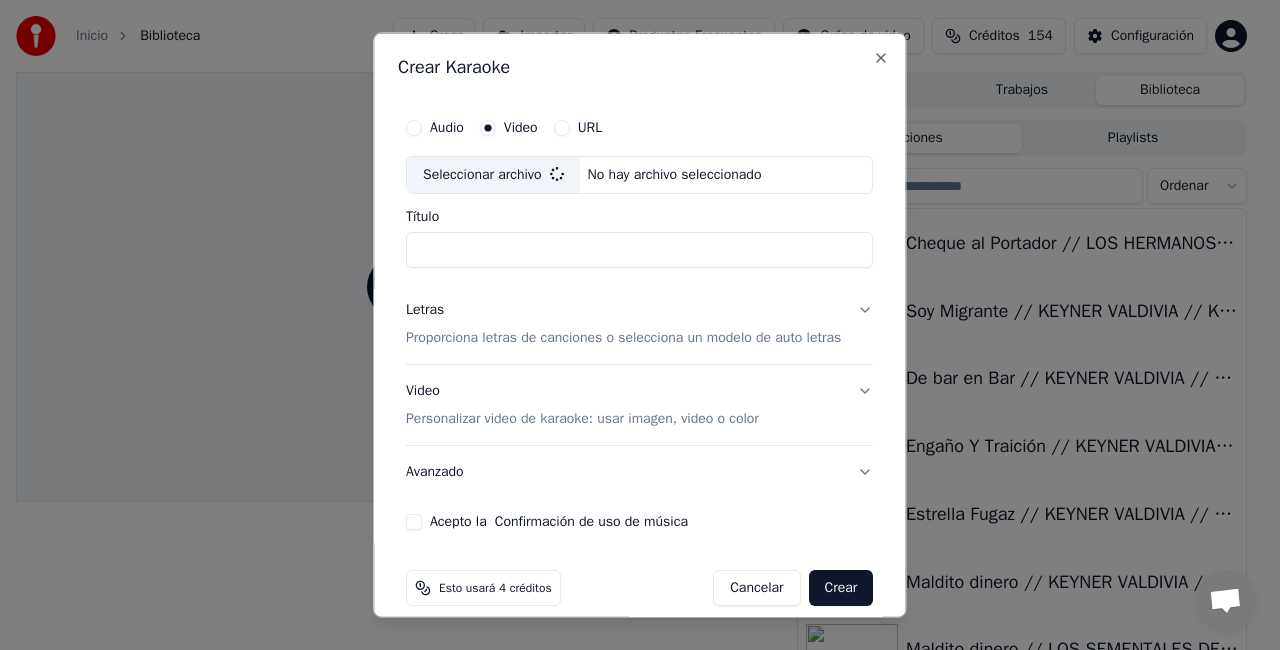 type on "**********" 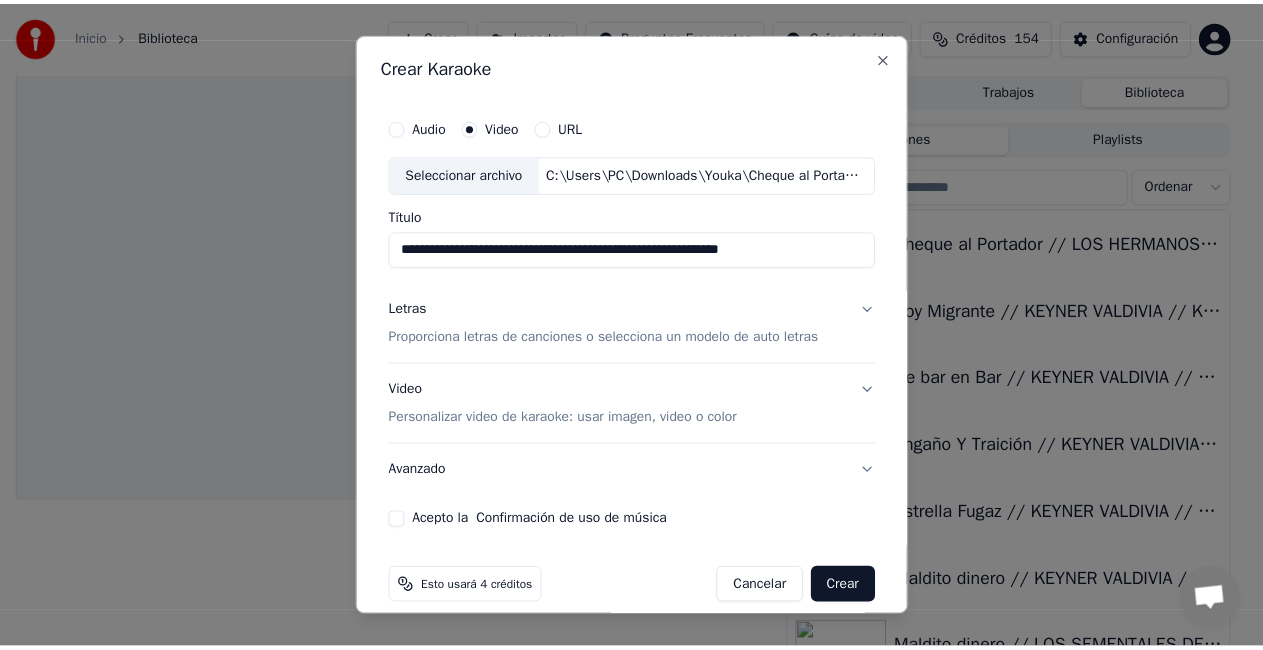 scroll, scrollTop: 20, scrollLeft: 0, axis: vertical 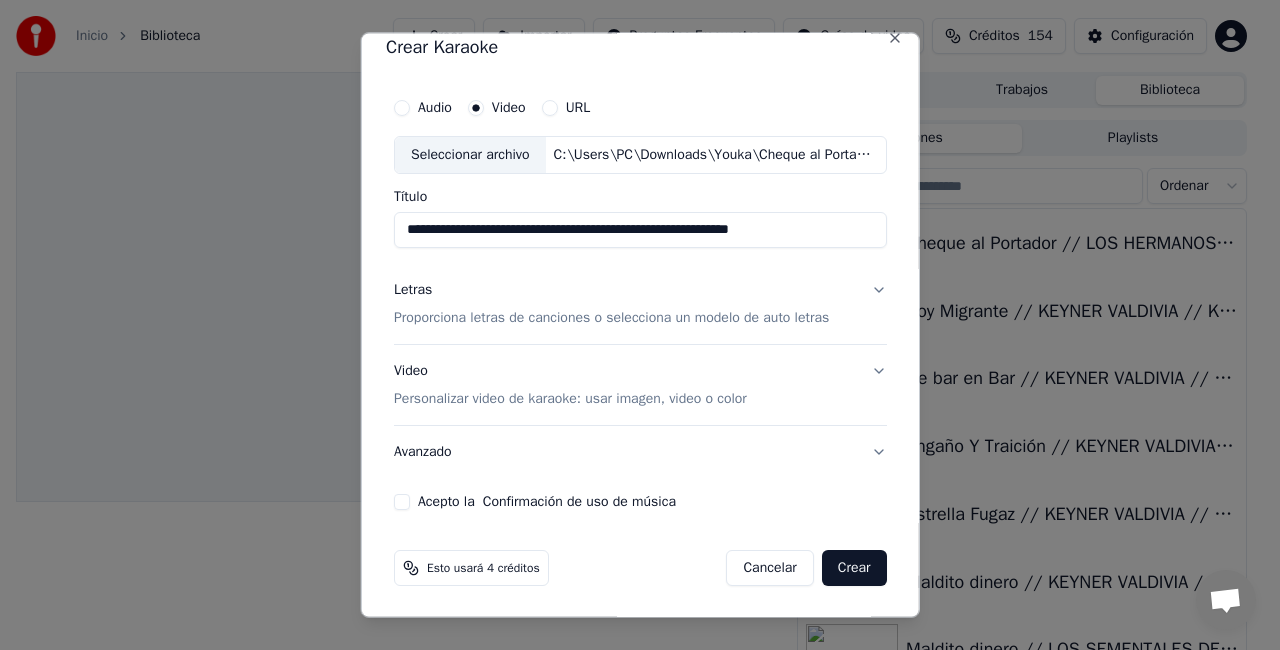 type 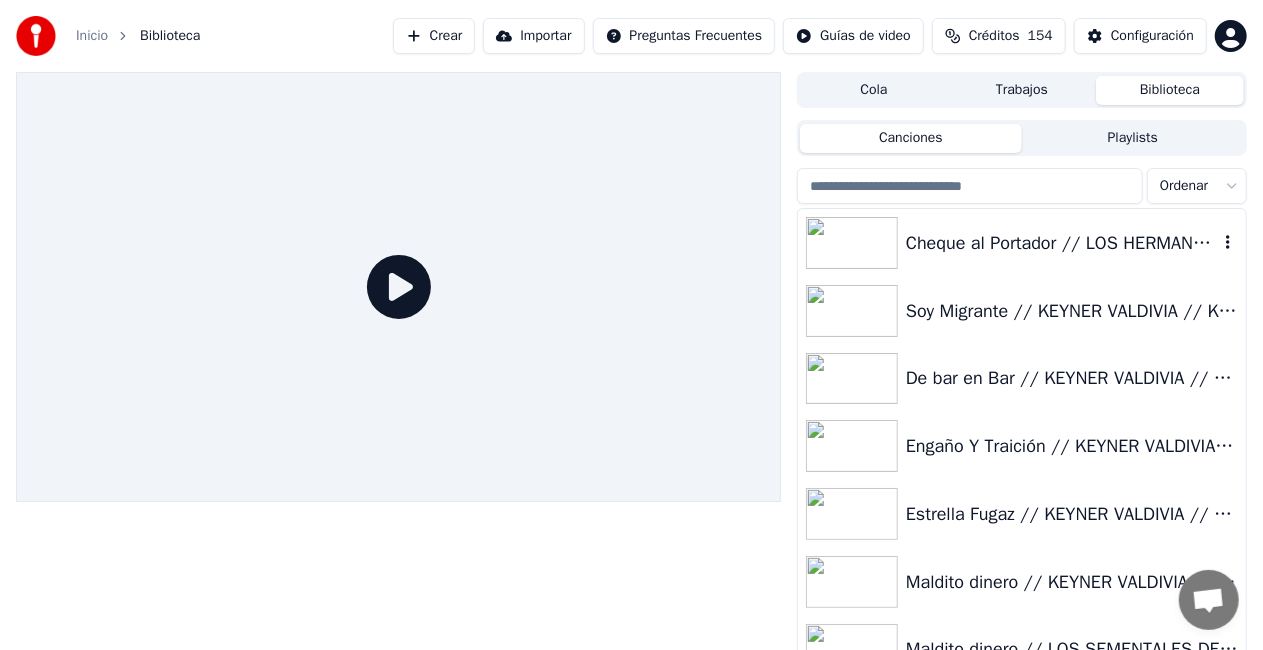 click on "Cheque al Portador // LOS HERMANOS PLANCARTE DE TC // Karaoke 🎤" at bounding box center [1062, 243] 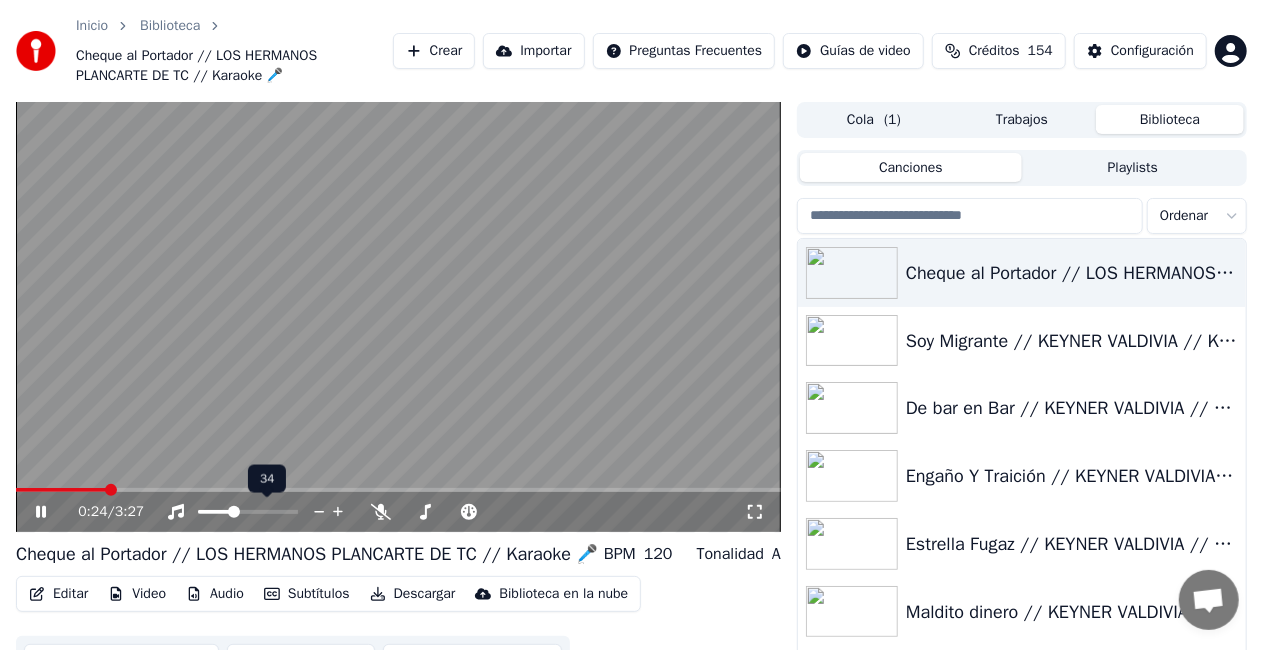 click at bounding box center [234, 512] 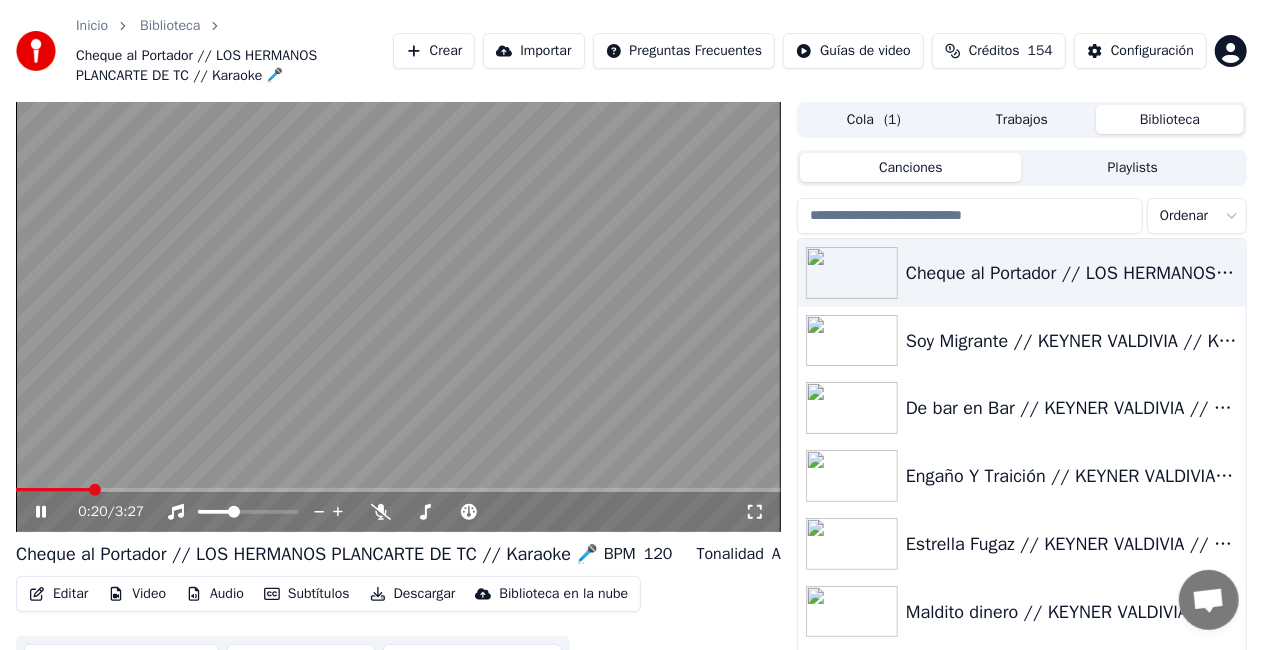 click at bounding box center (95, 490) 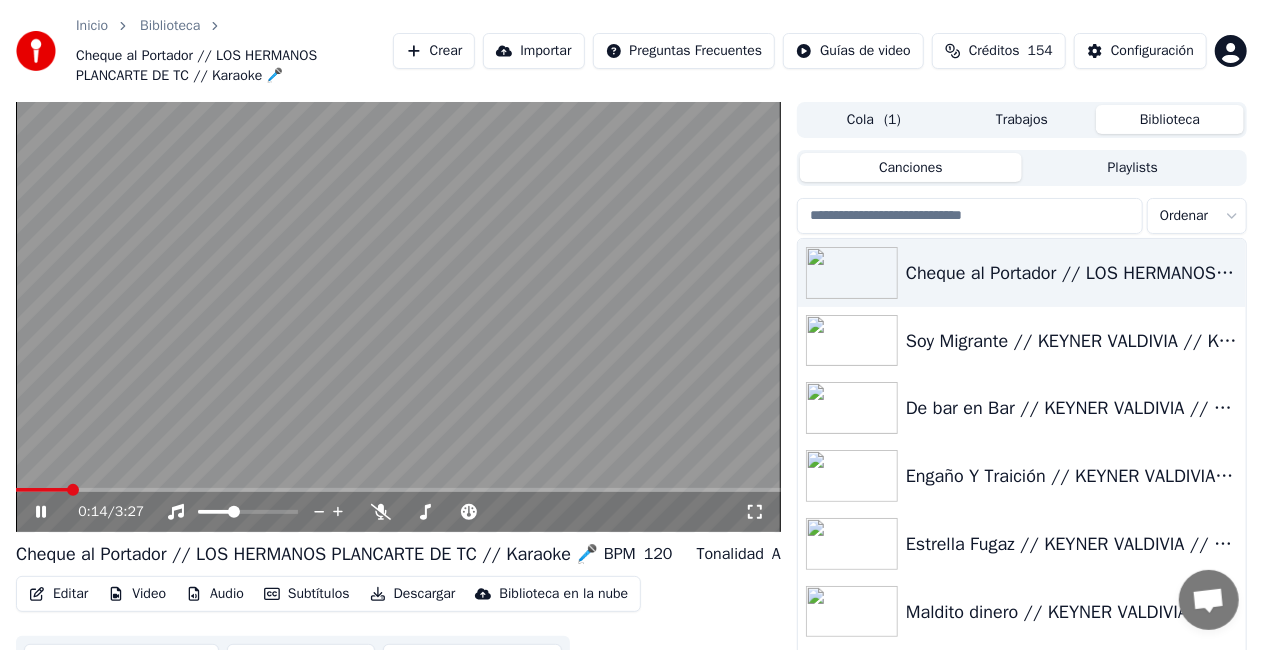 click at bounding box center [73, 490] 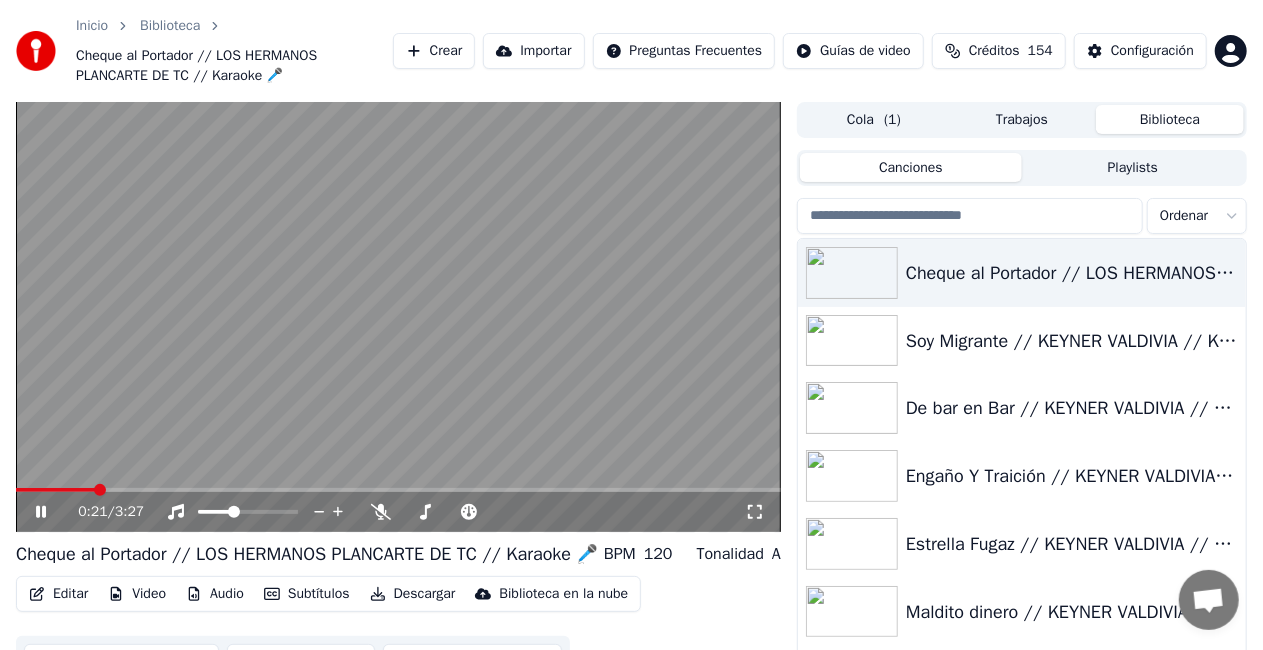 click 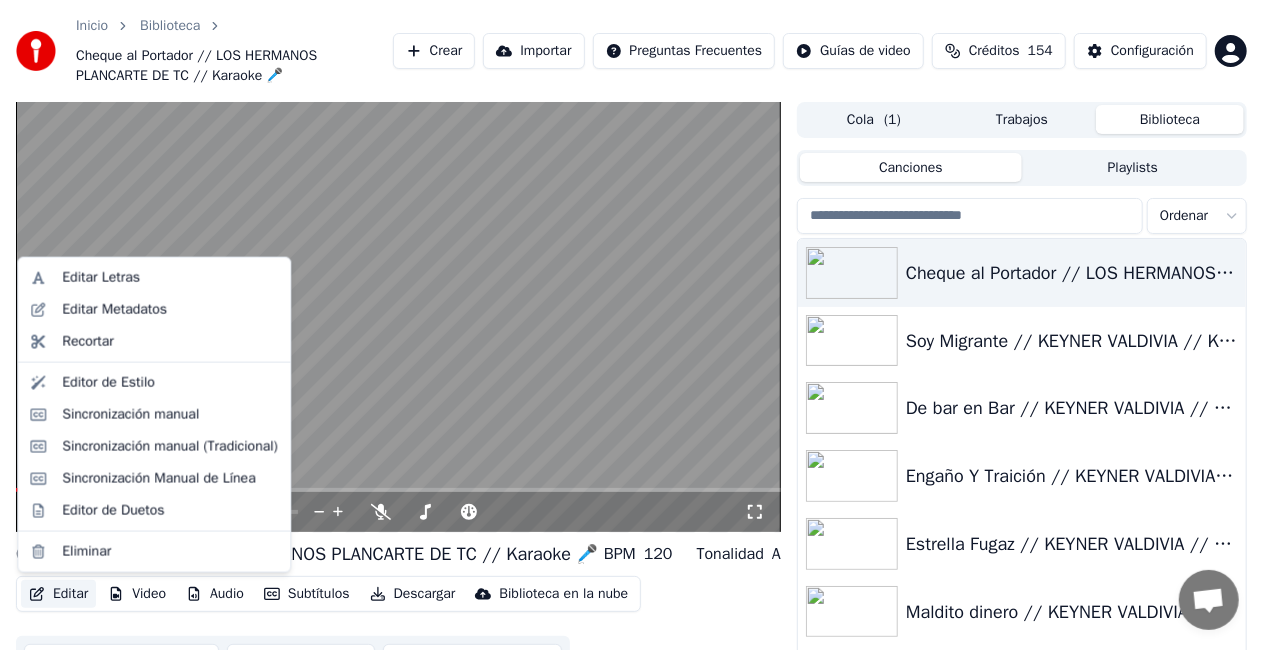 click on "Editar" at bounding box center (58, 594) 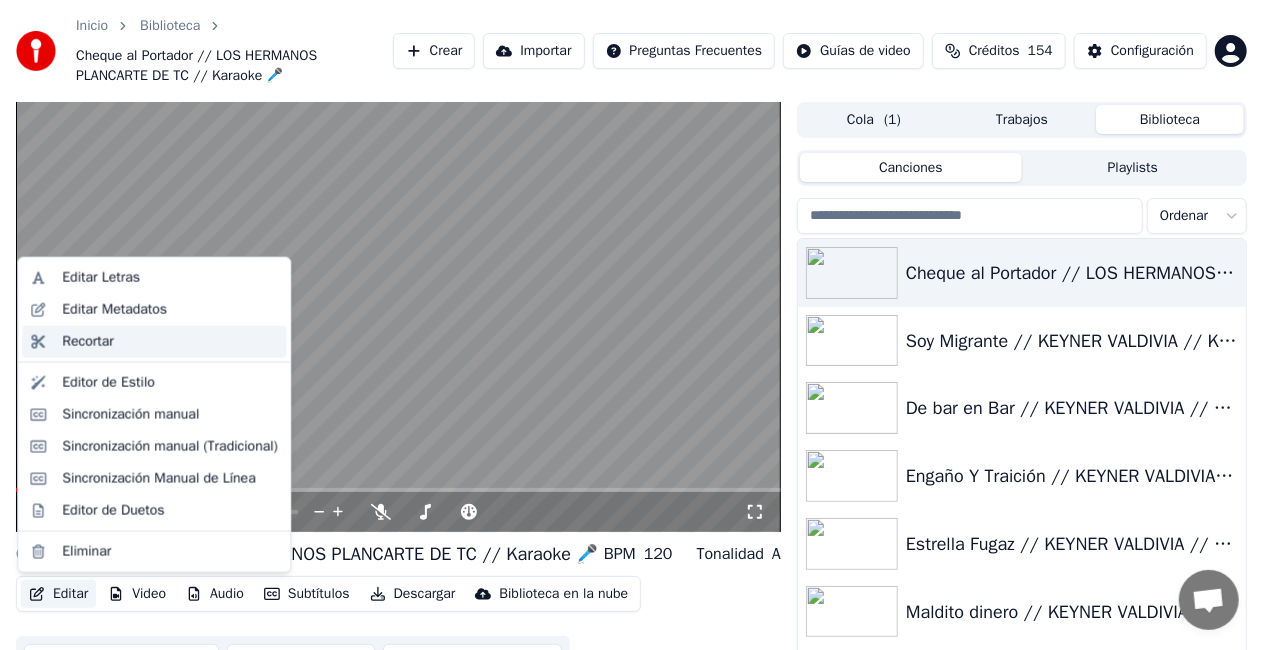 click on "Recortar" at bounding box center [170, 342] 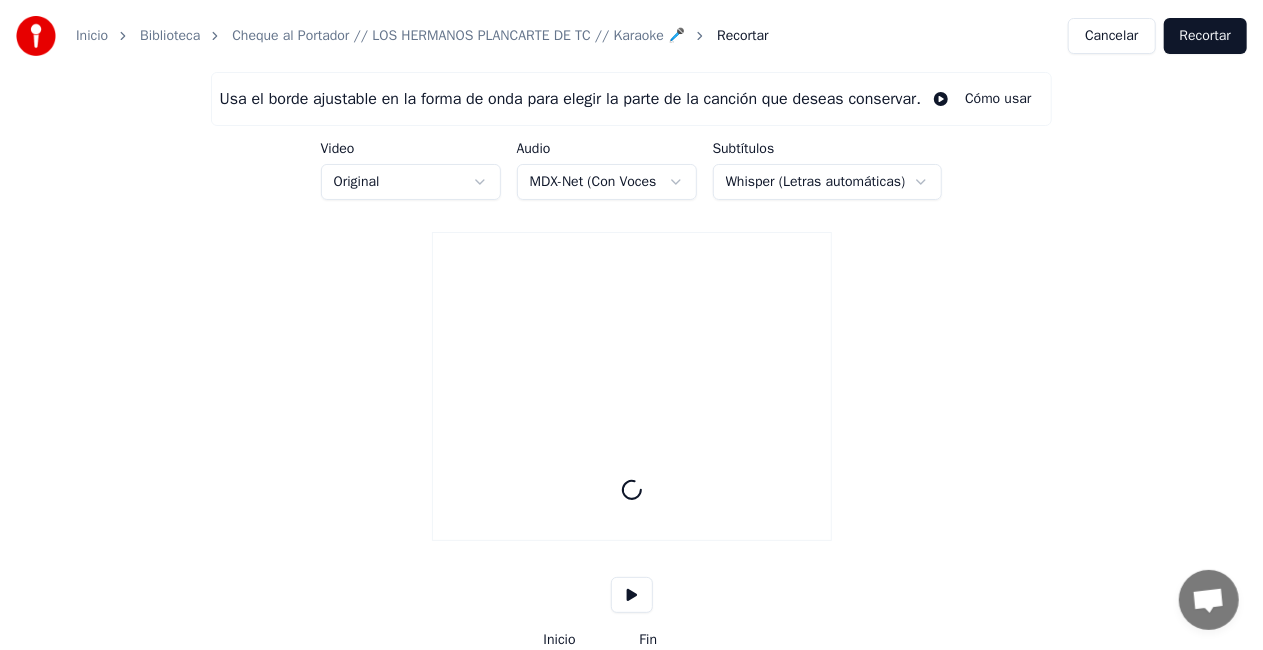 type on "*****" 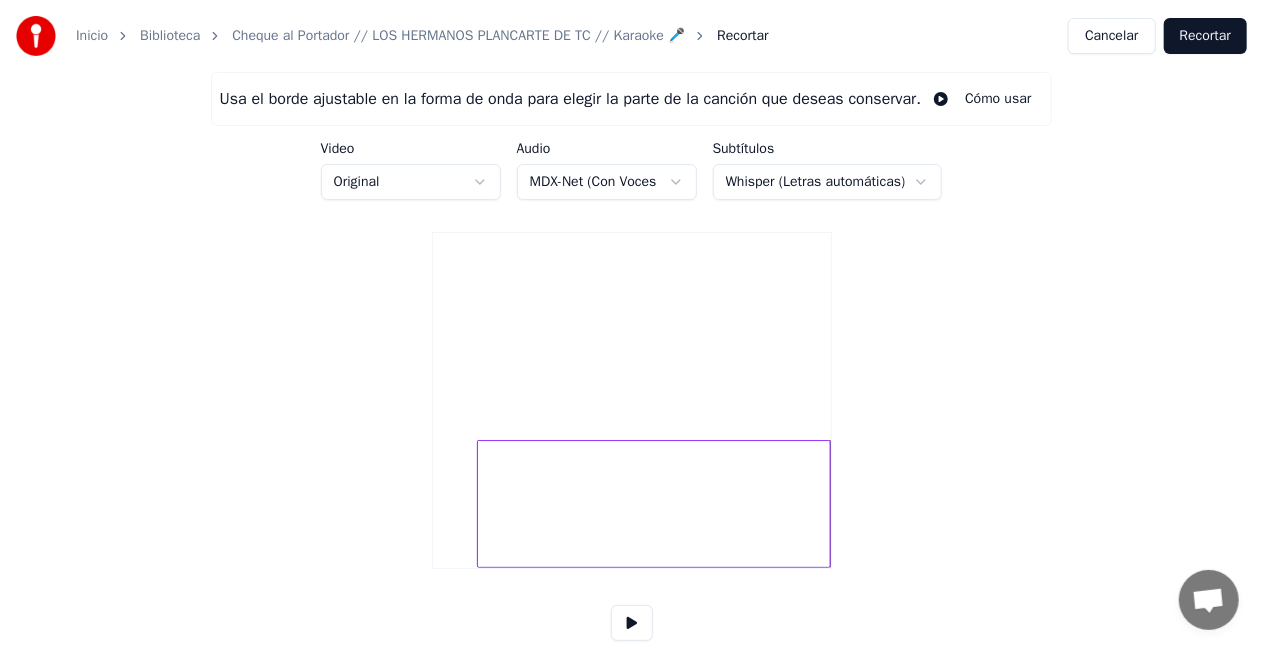 click at bounding box center [481, 504] 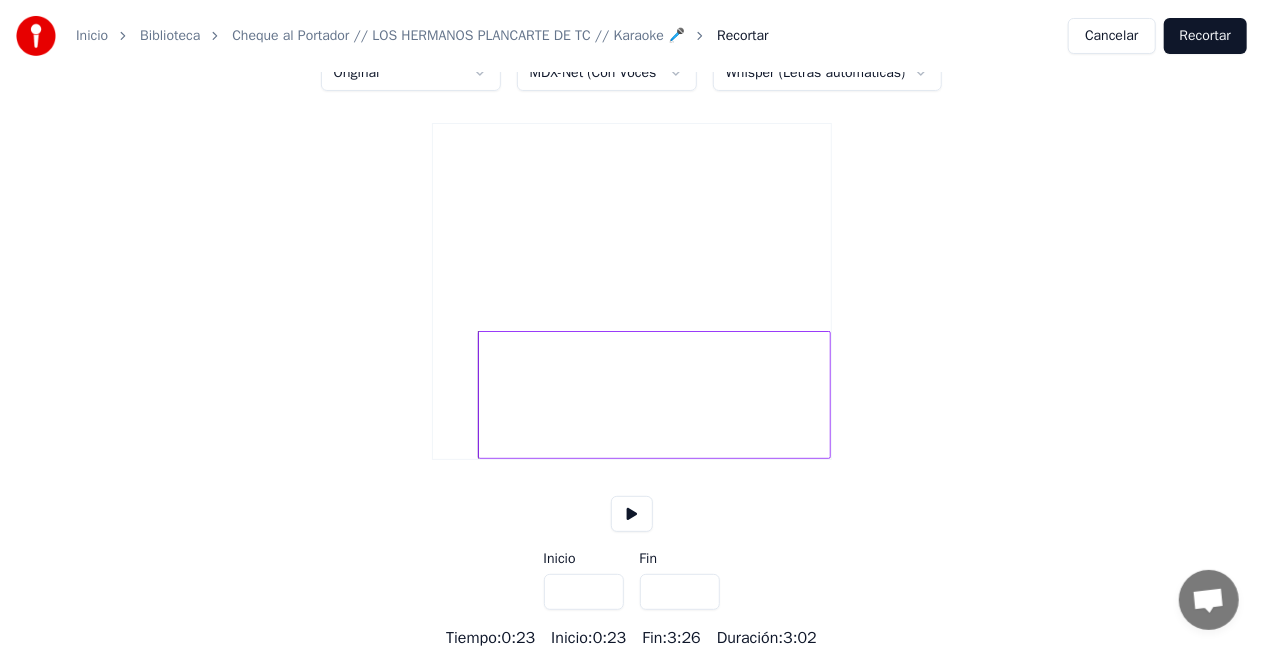 scroll, scrollTop: 134, scrollLeft: 0, axis: vertical 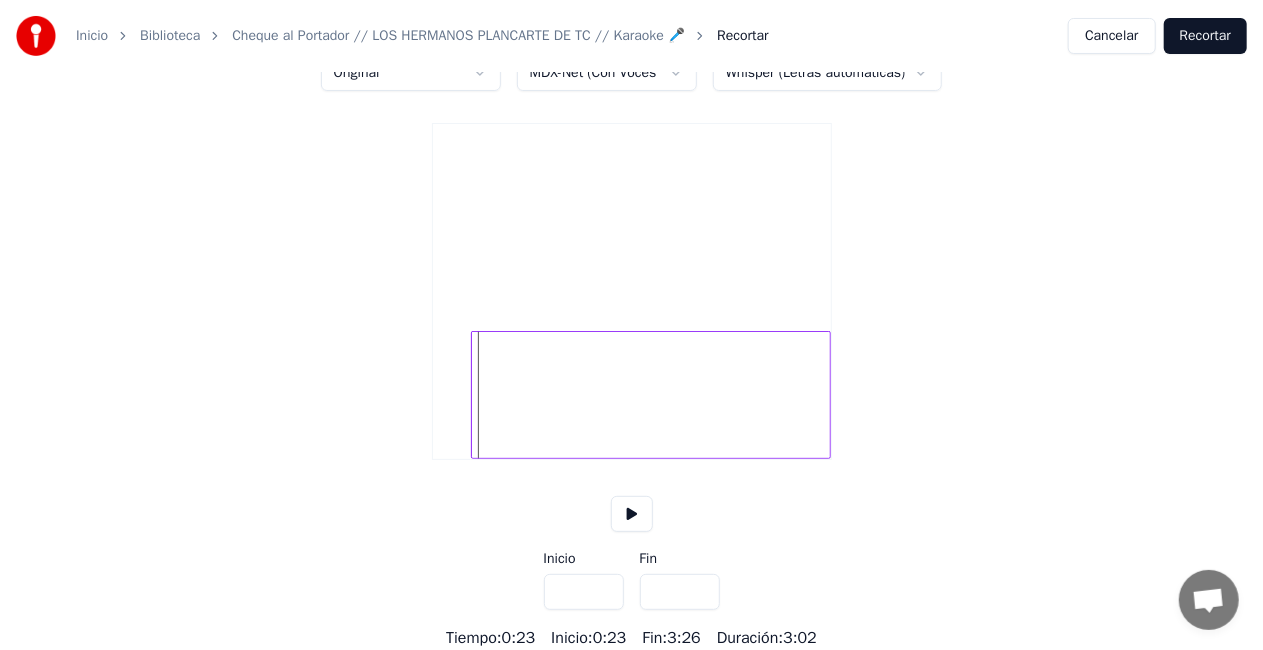 click at bounding box center [475, 395] 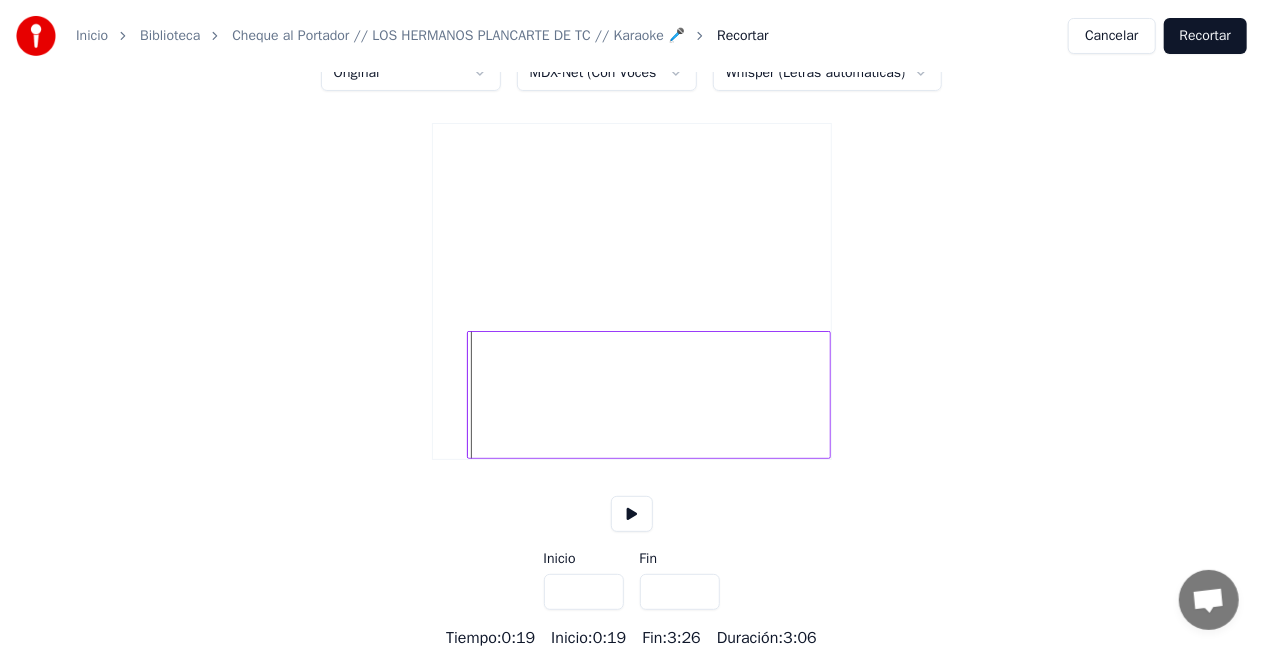 click at bounding box center [632, 291] 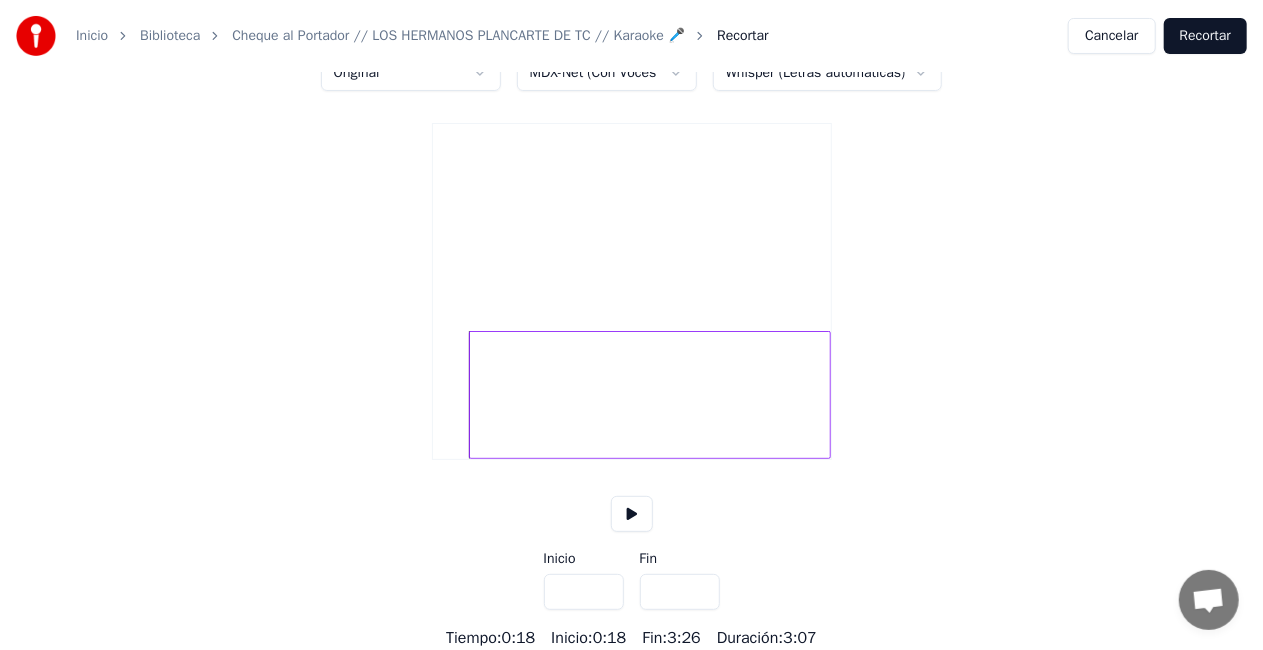 click on "Recortar" at bounding box center [1205, 36] 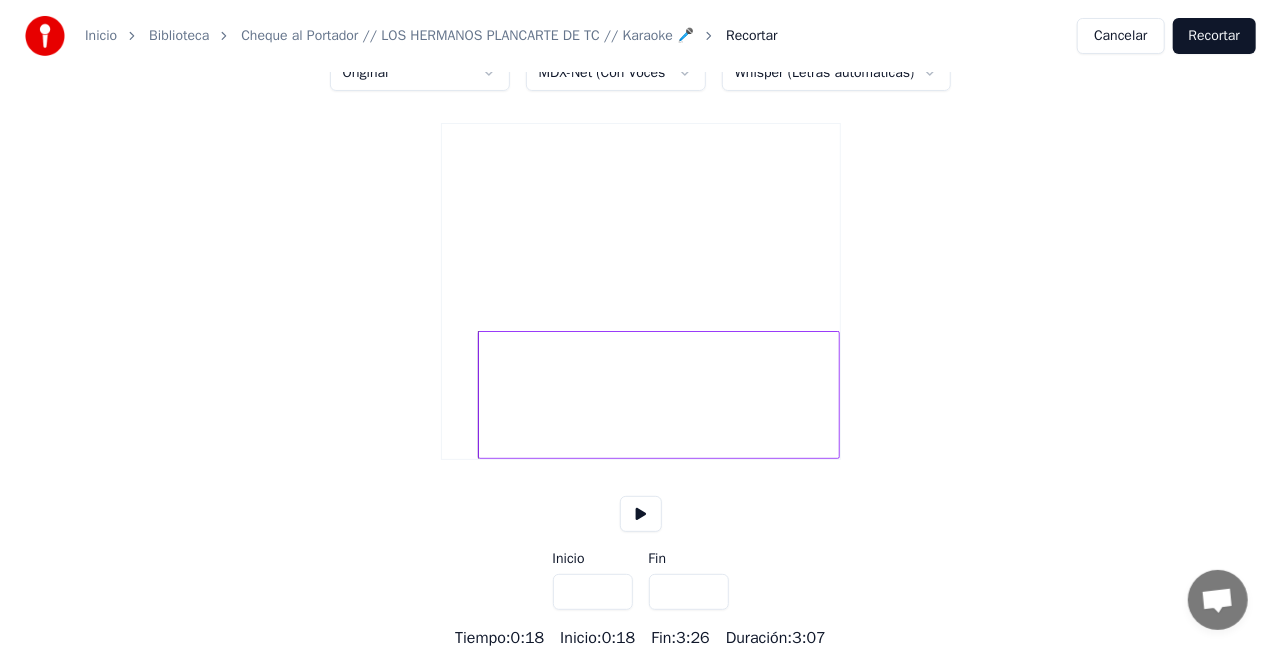 scroll, scrollTop: 0, scrollLeft: 0, axis: both 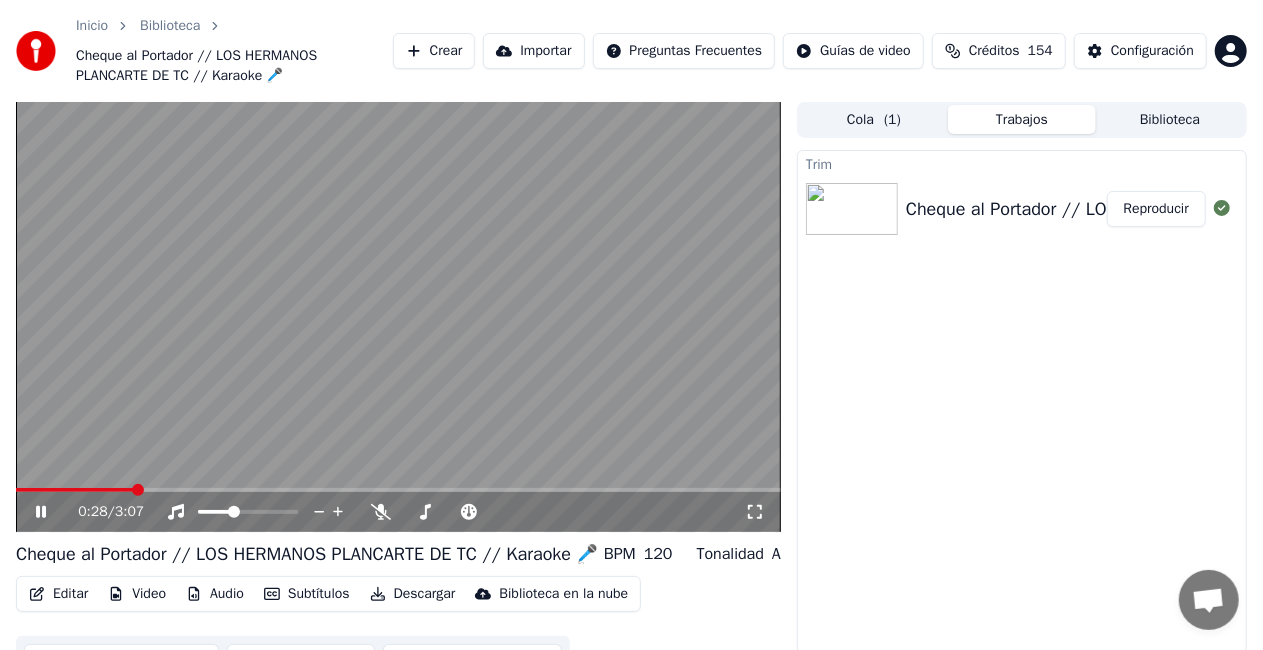 click at bounding box center (398, 317) 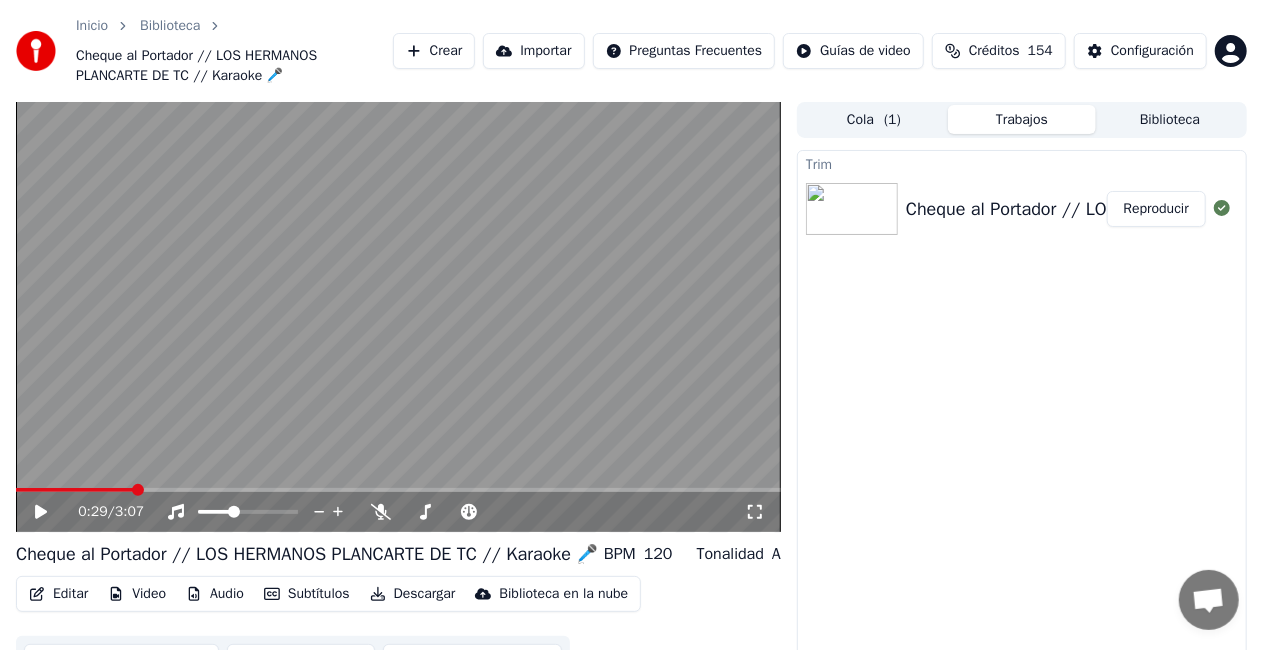 click at bounding box center [398, 317] 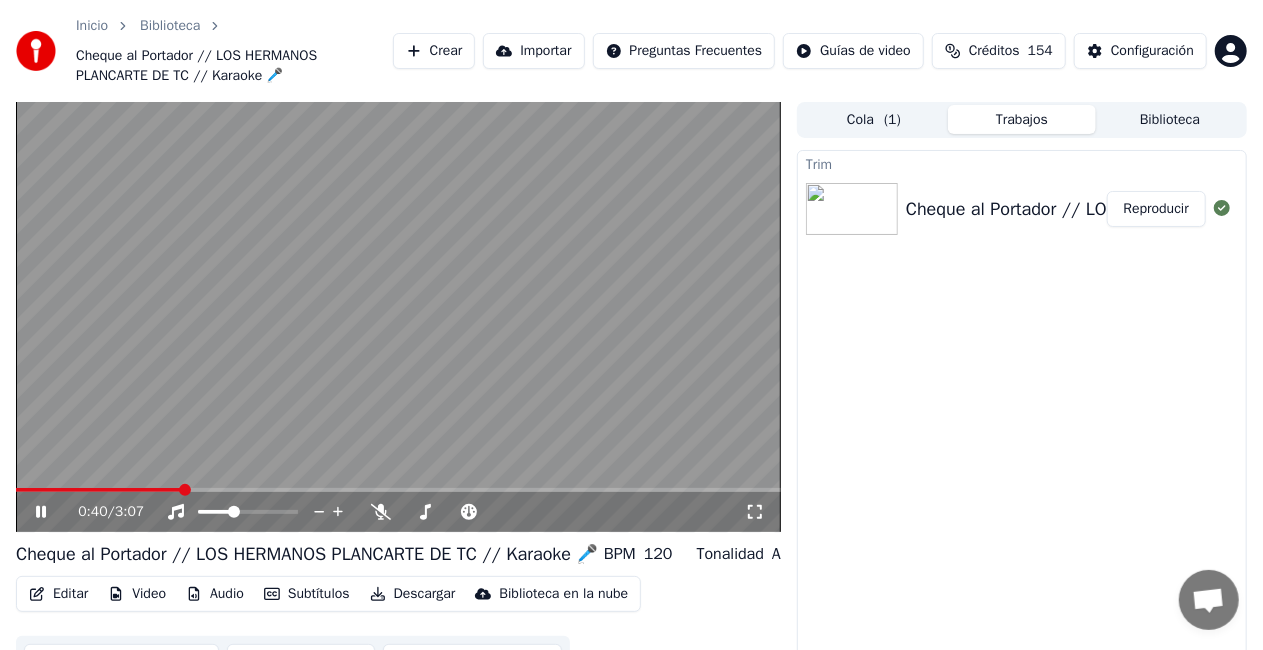 click at bounding box center (398, 317) 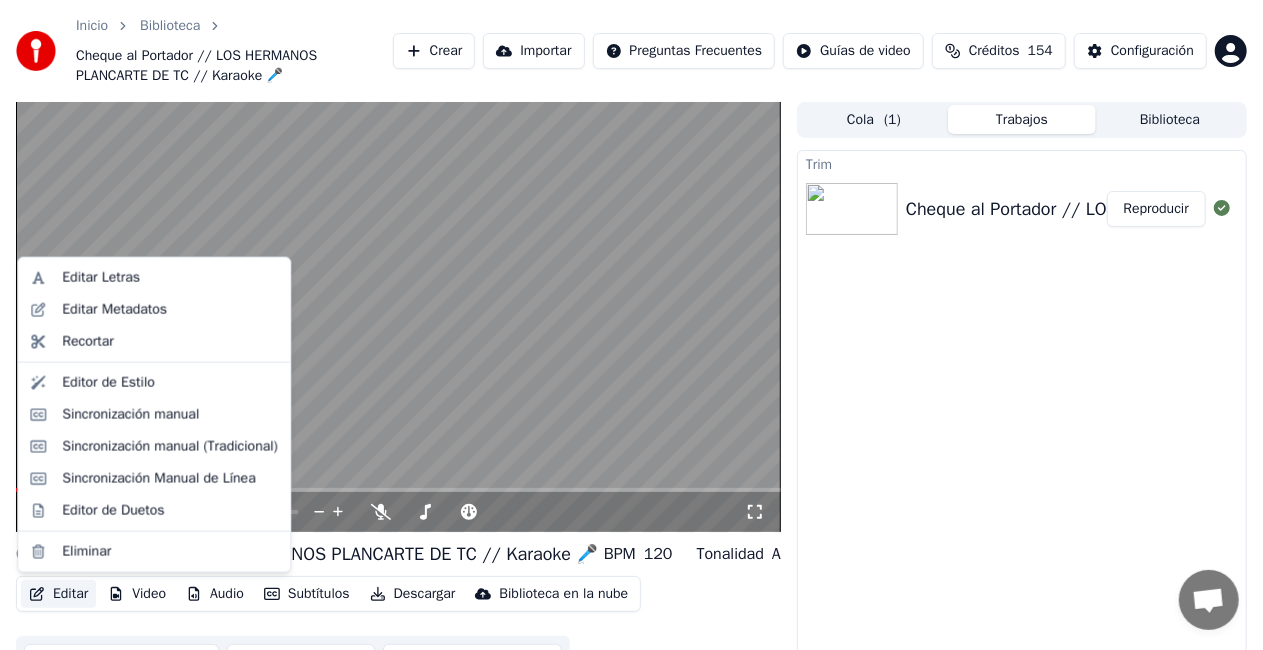 click on "Editar" at bounding box center (58, 594) 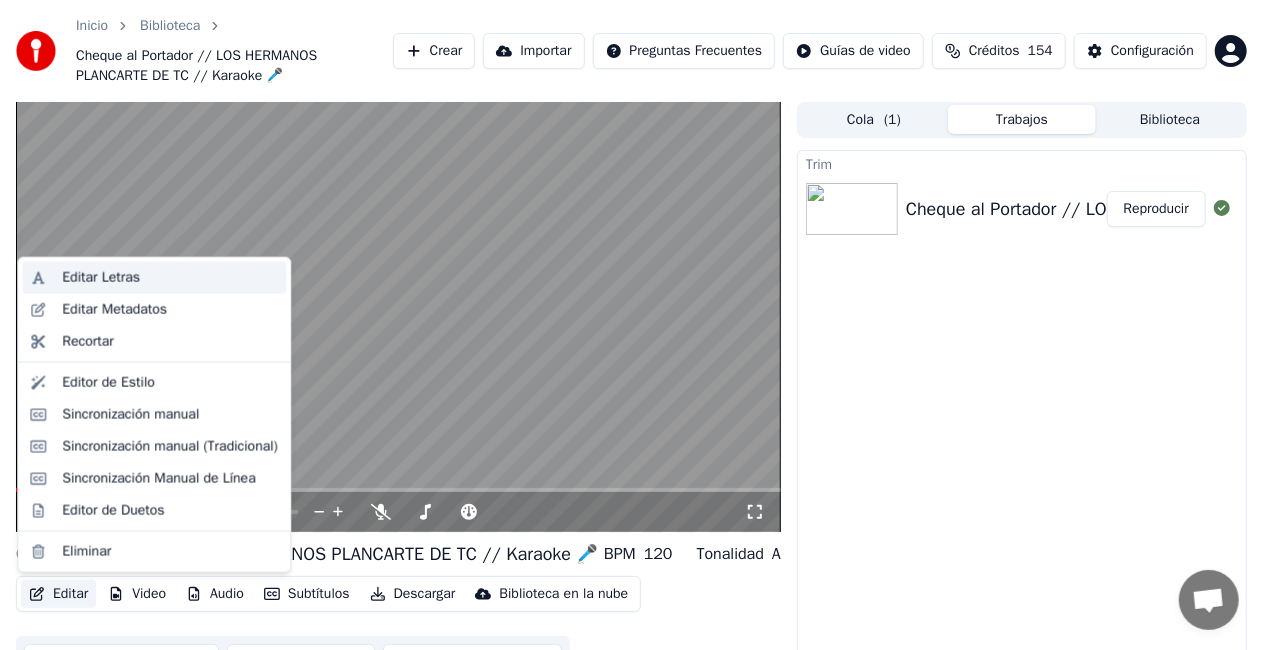 click on "Editar Letras" at bounding box center [101, 278] 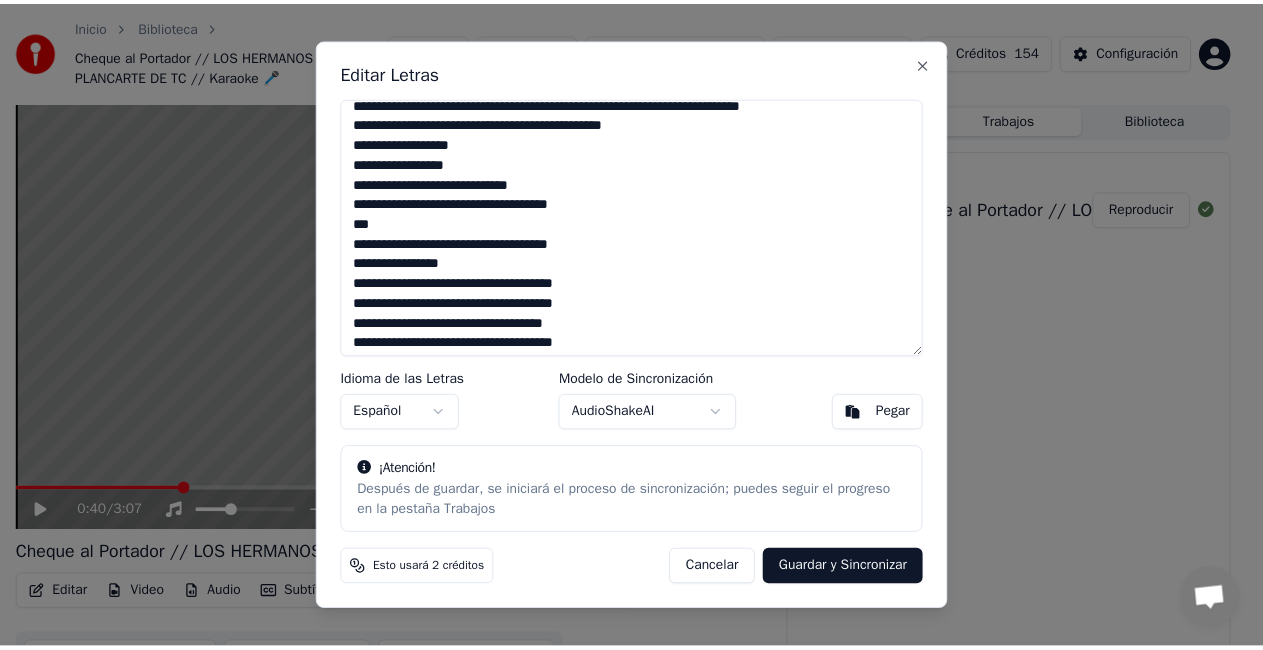 scroll, scrollTop: 86, scrollLeft: 0, axis: vertical 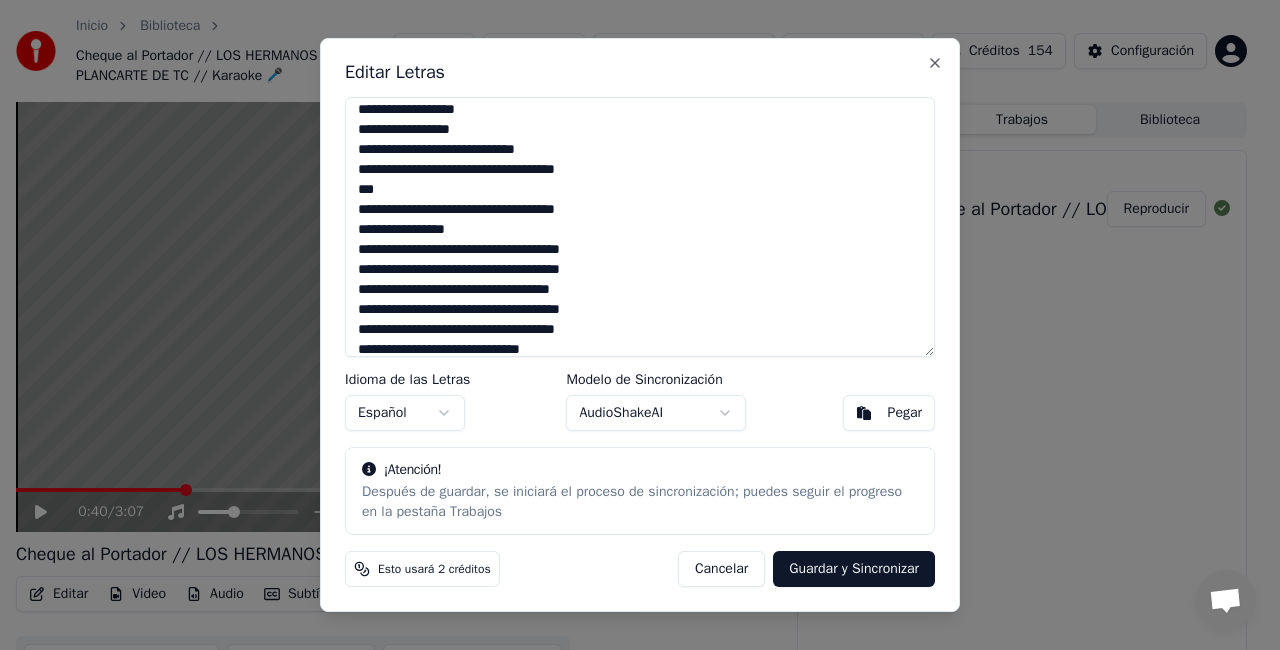 click on "Cancelar" at bounding box center (721, 569) 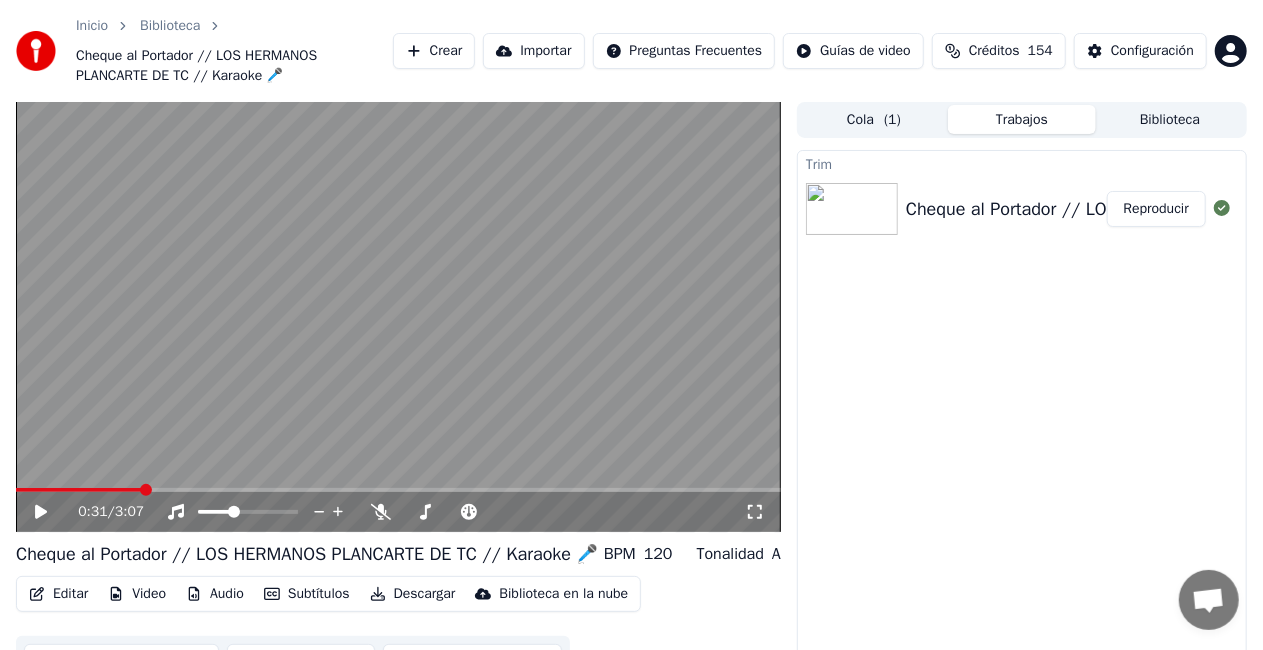 click at bounding box center (146, 490) 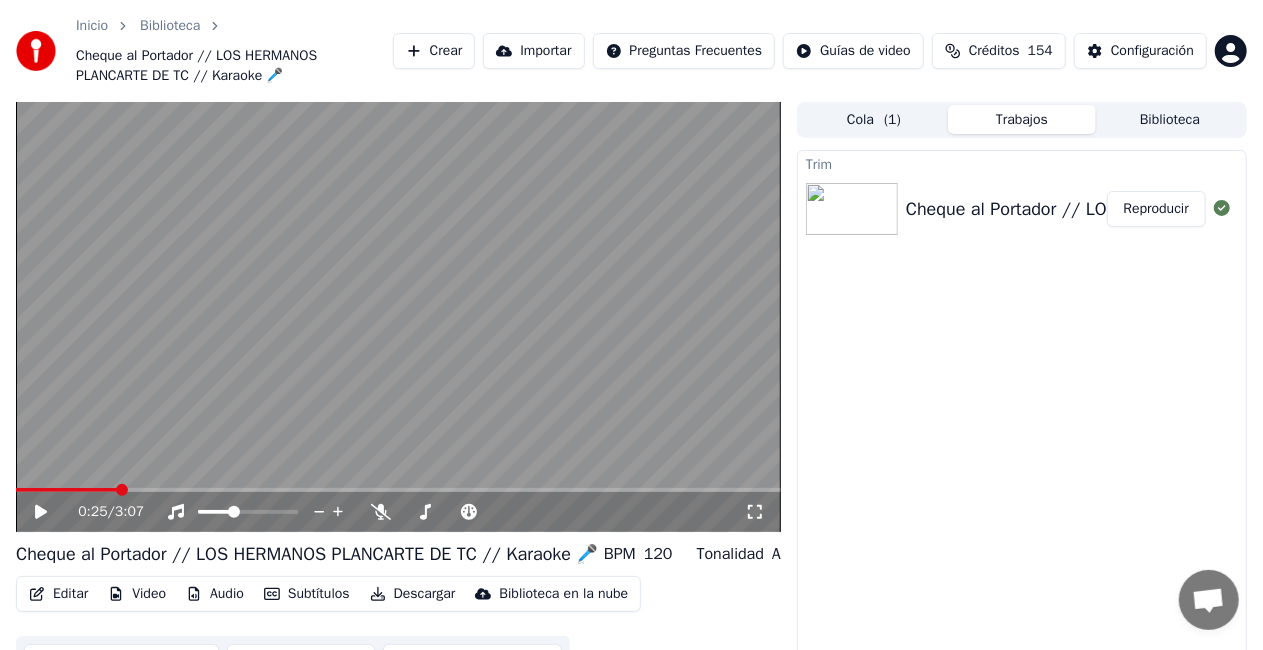 click at bounding box center (122, 490) 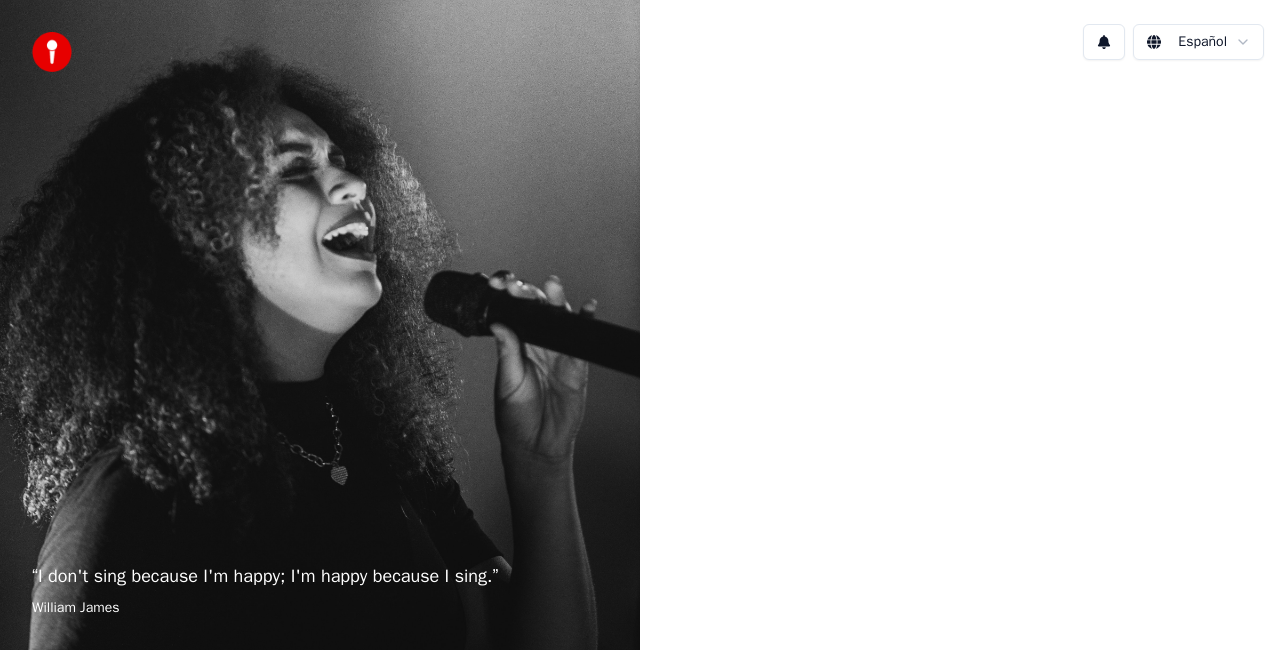 scroll, scrollTop: 0, scrollLeft: 0, axis: both 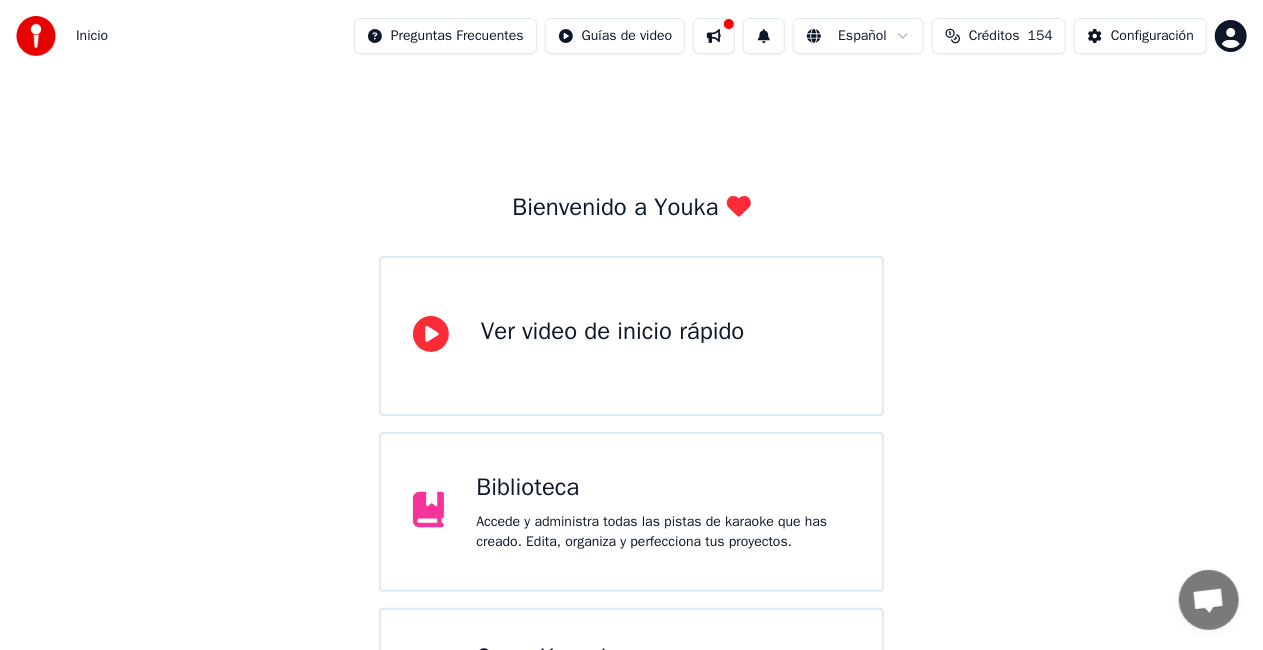click on "Accede y administra todas las pistas de karaoke que has creado. Edita, organiza y perfecciona tus proyectos." at bounding box center (663, 532) 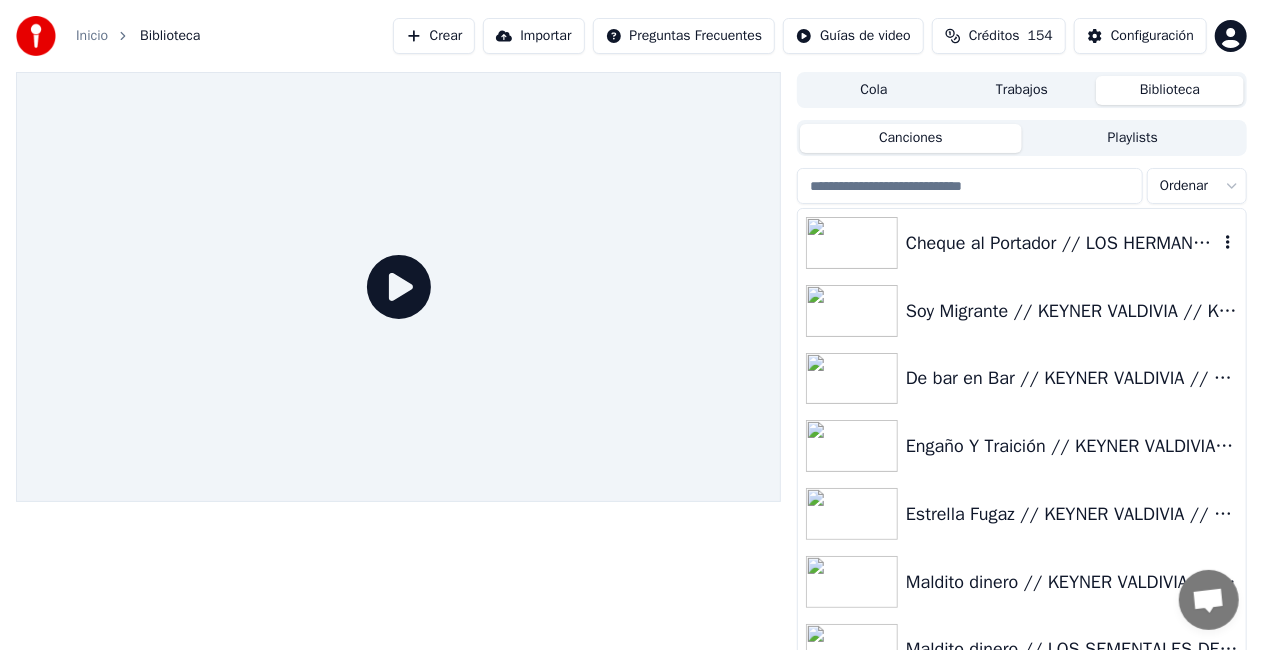 click on "Cheque al Portador // LOS HERMANOS PLANCARTE DE TC // Karaoke 🎤" at bounding box center (1062, 243) 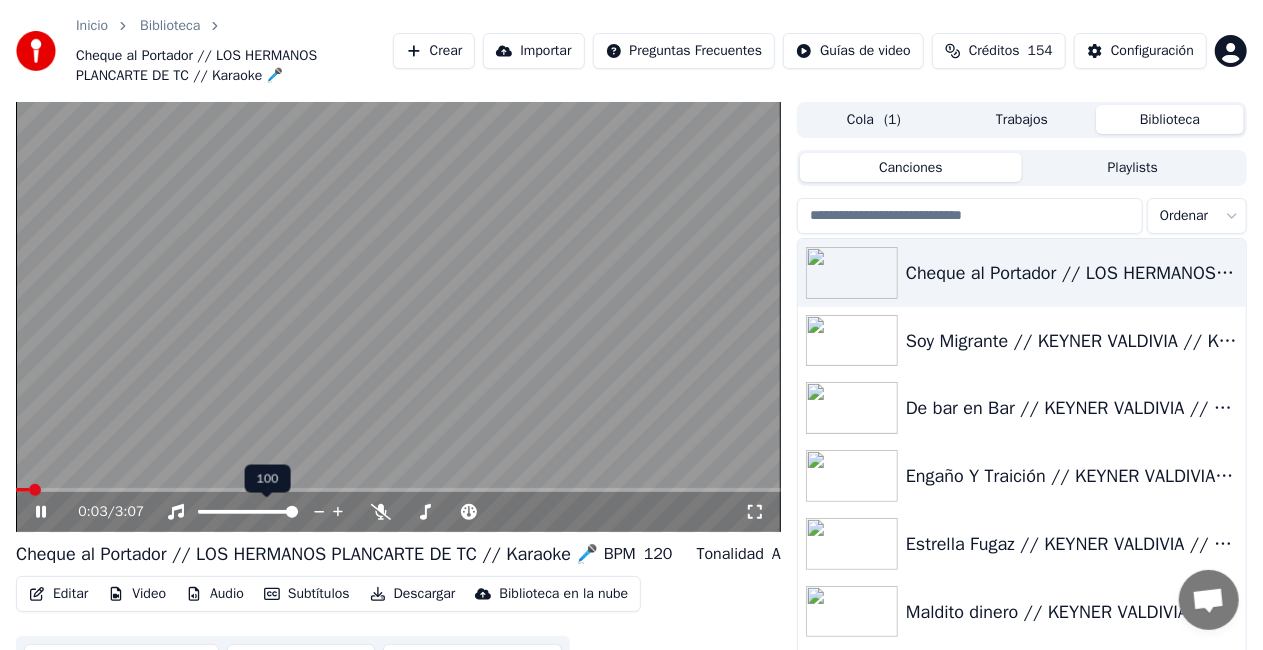 click at bounding box center [248, 512] 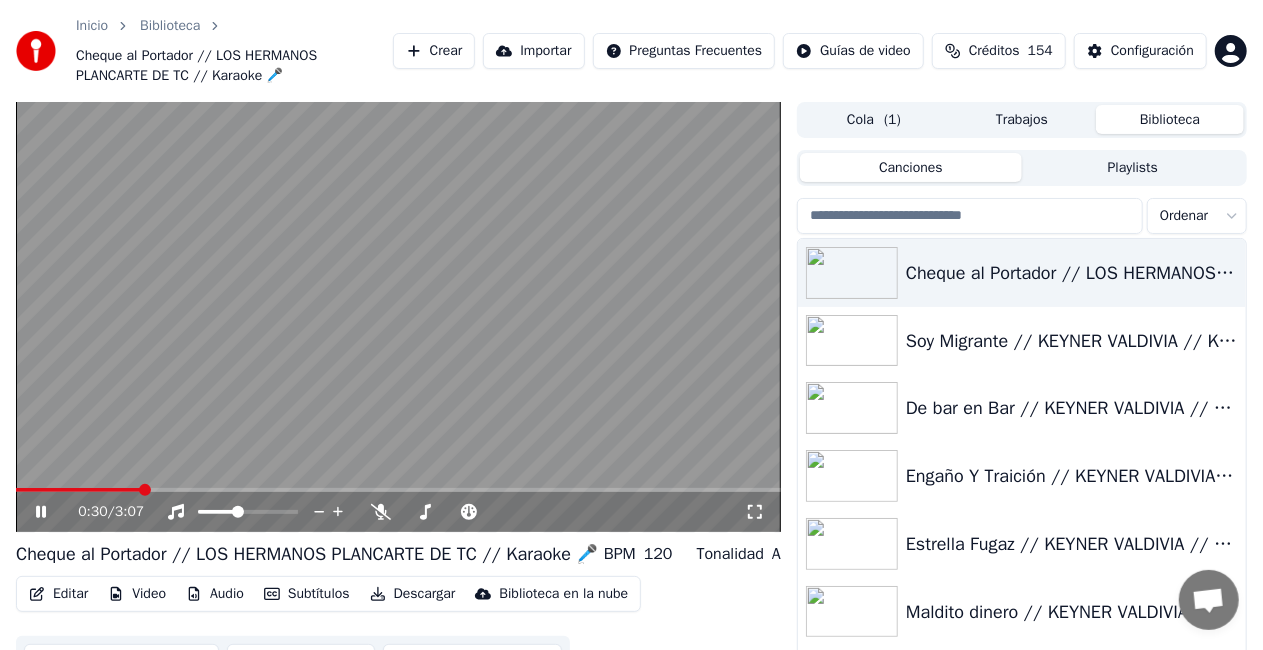 click 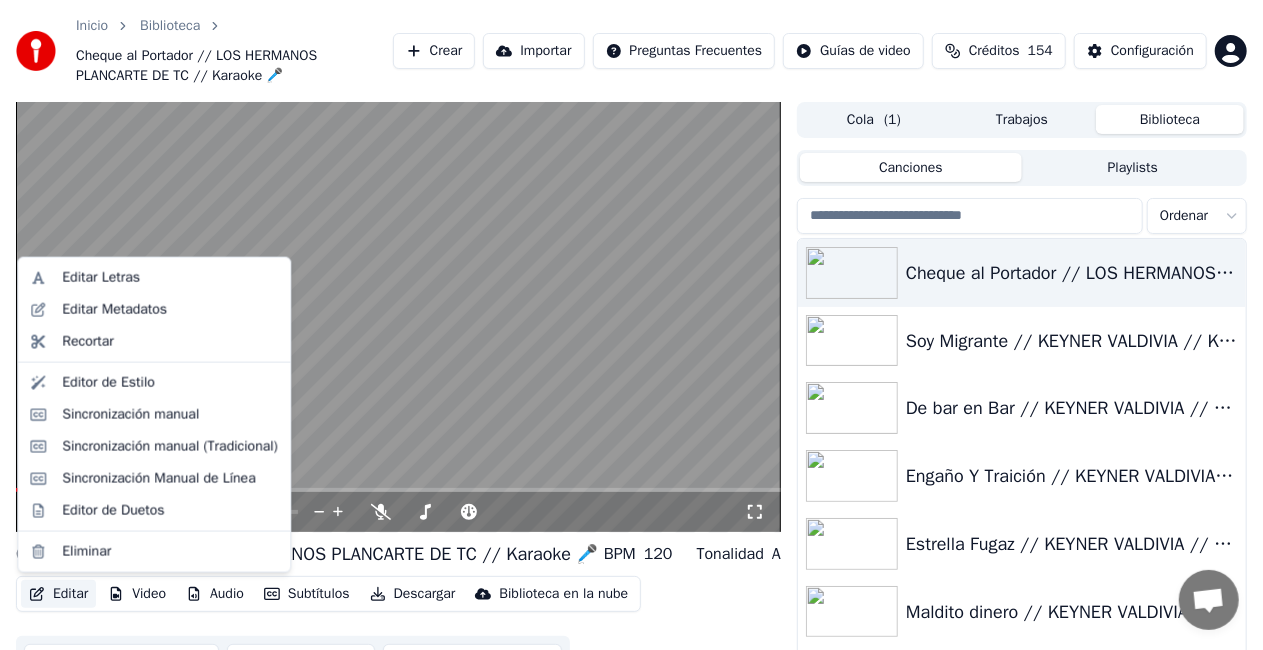 click on "Editar" at bounding box center [58, 594] 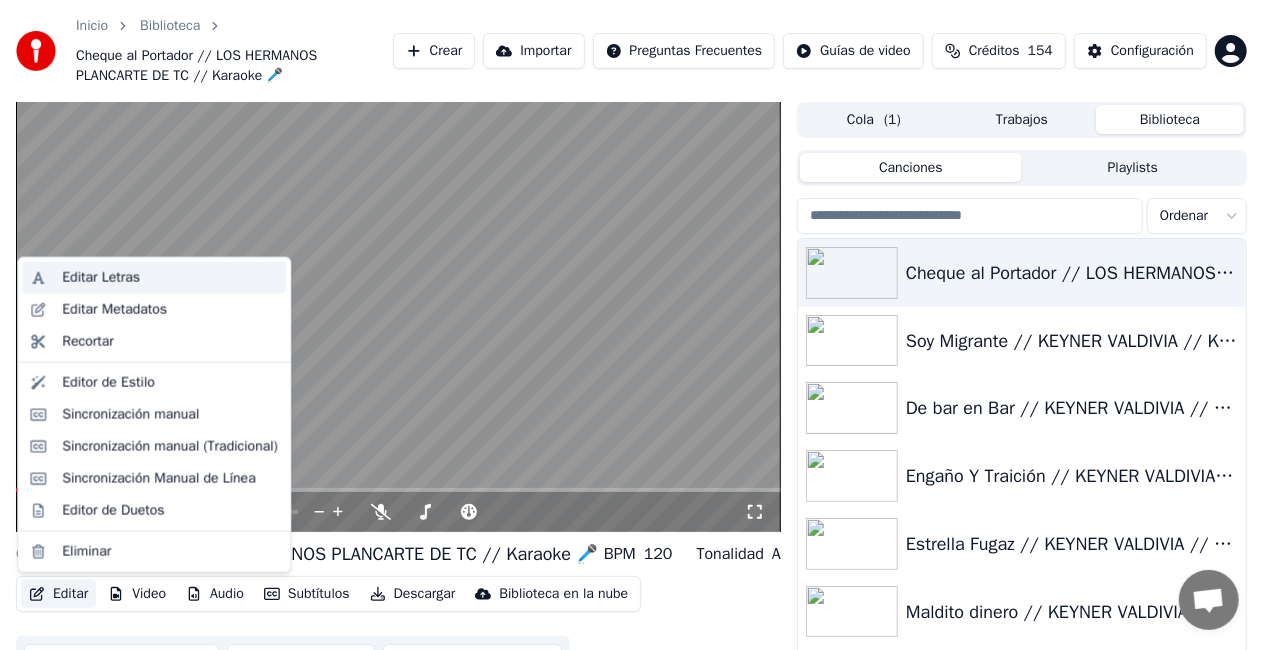click on "Editar Letras" at bounding box center (101, 278) 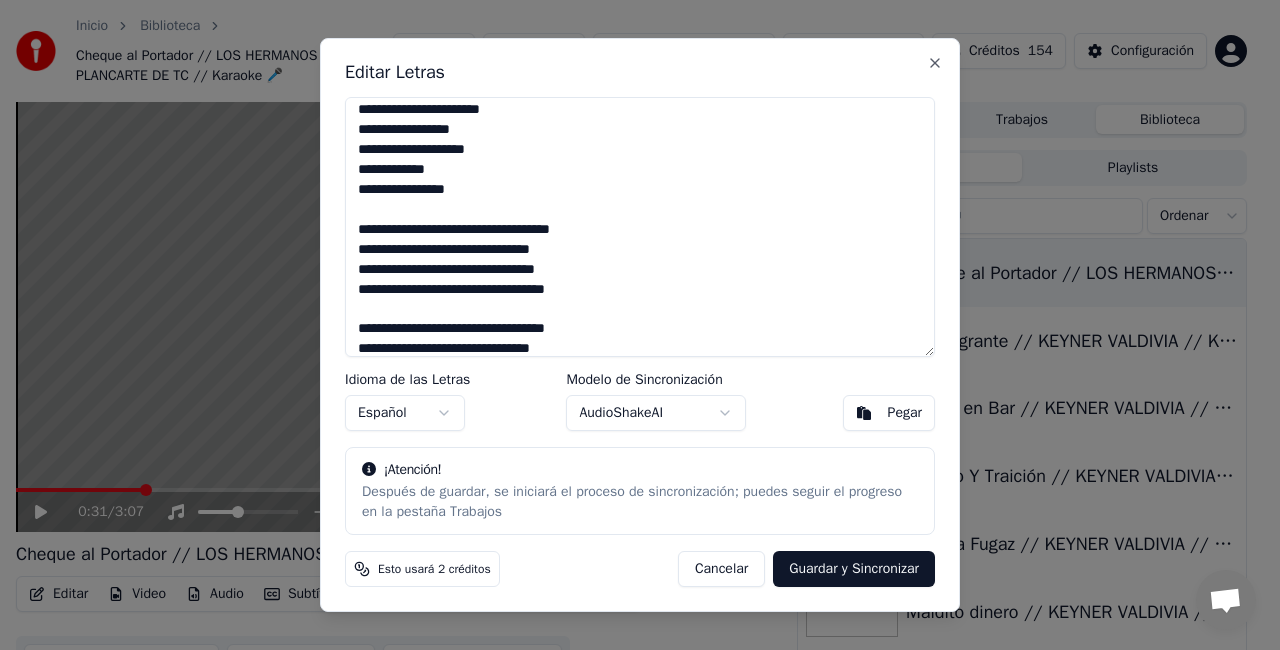 scroll, scrollTop: 557, scrollLeft: 0, axis: vertical 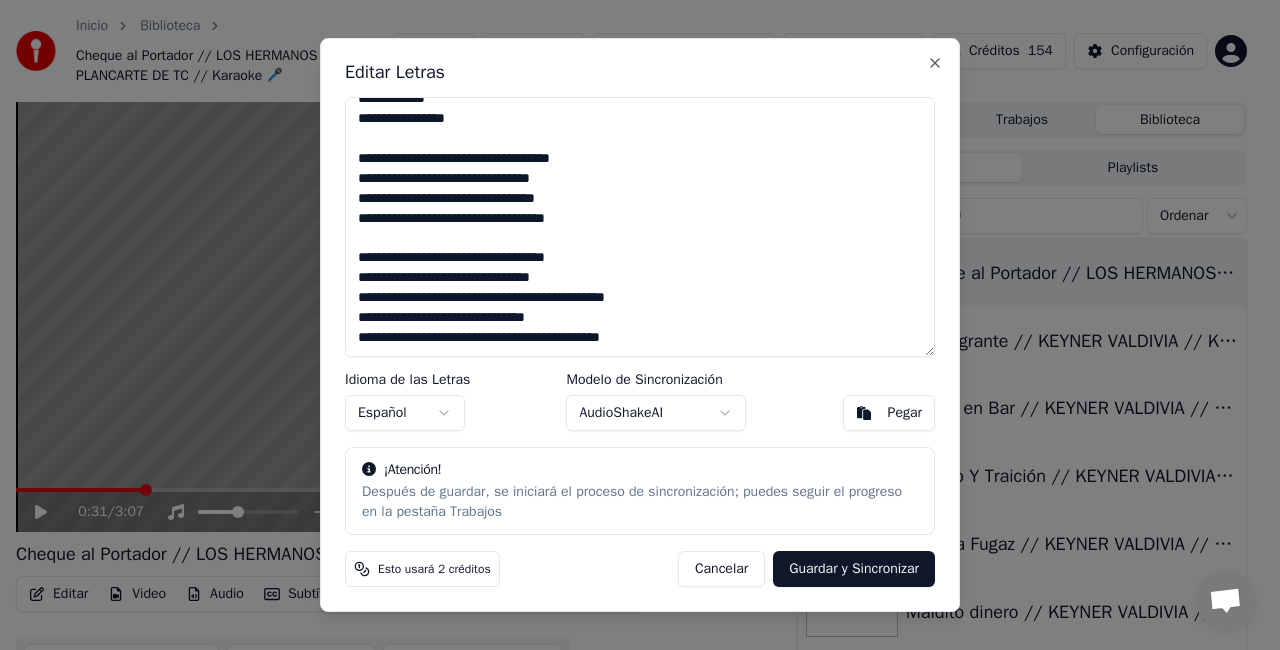 drag, startPoint x: 355, startPoint y: 116, endPoint x: 469, endPoint y: 350, distance: 260.29214 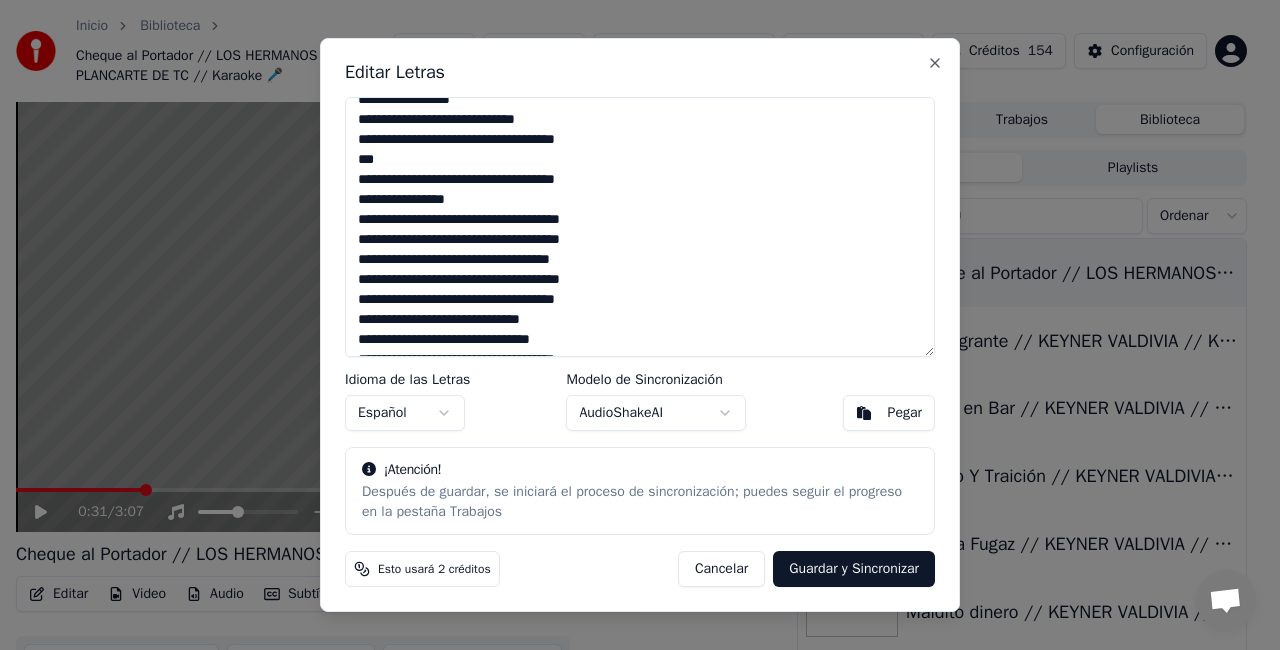 scroll, scrollTop: 0, scrollLeft: 0, axis: both 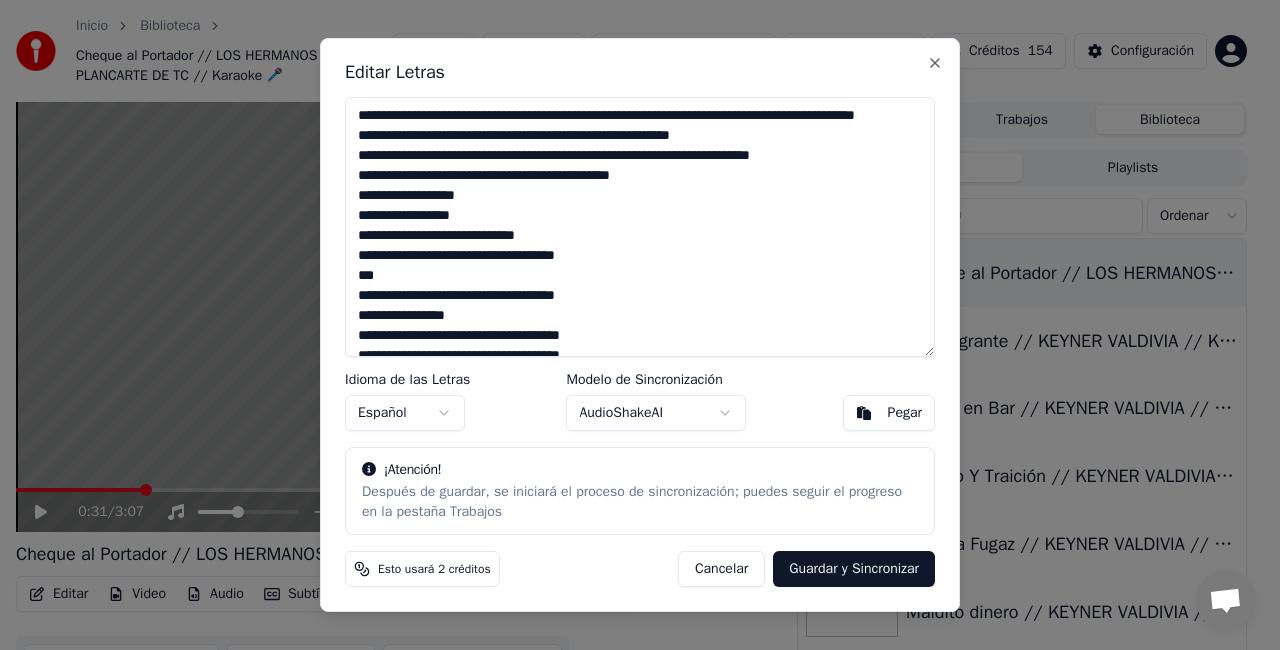 drag, startPoint x: 696, startPoint y: 322, endPoint x: 340, endPoint y: 64, distance: 439.65897 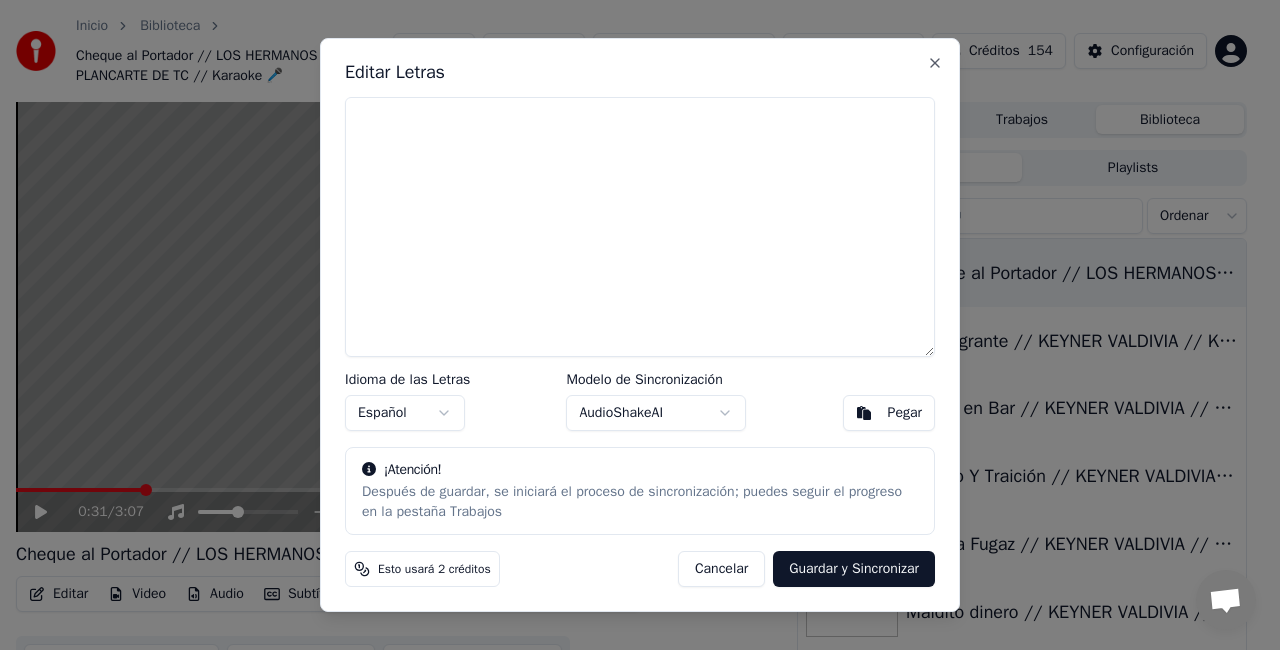 click on "Pegar" at bounding box center [905, 413] 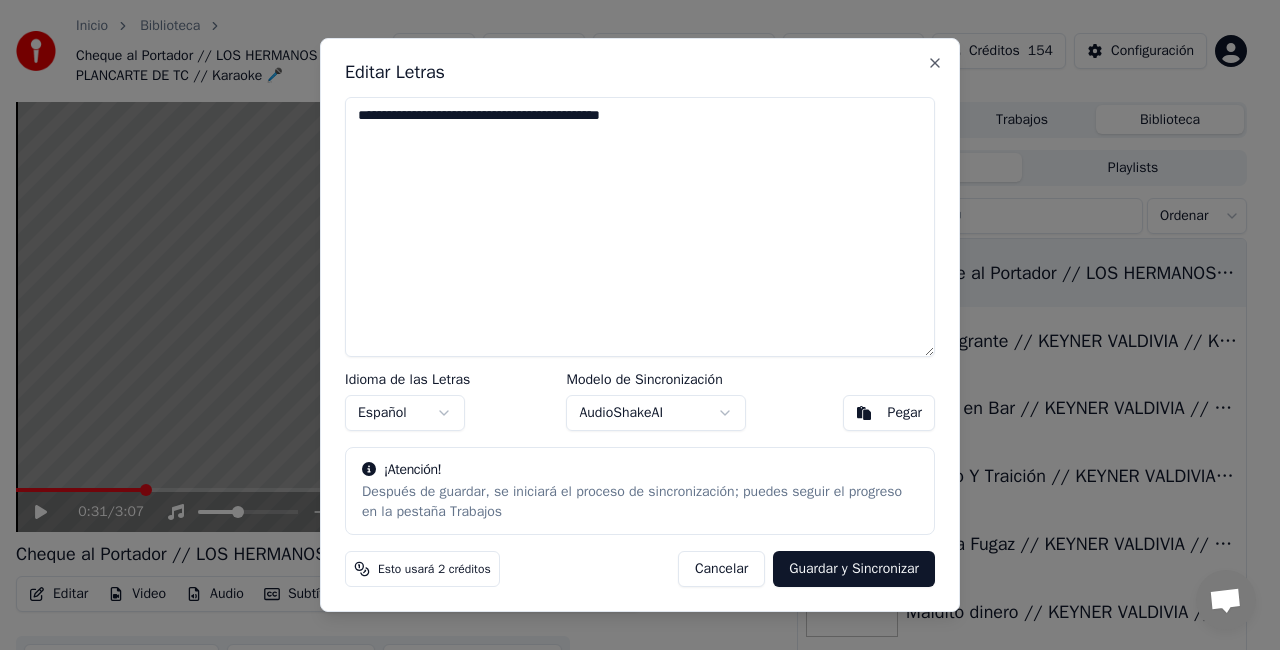 click on "**********" at bounding box center [640, 227] 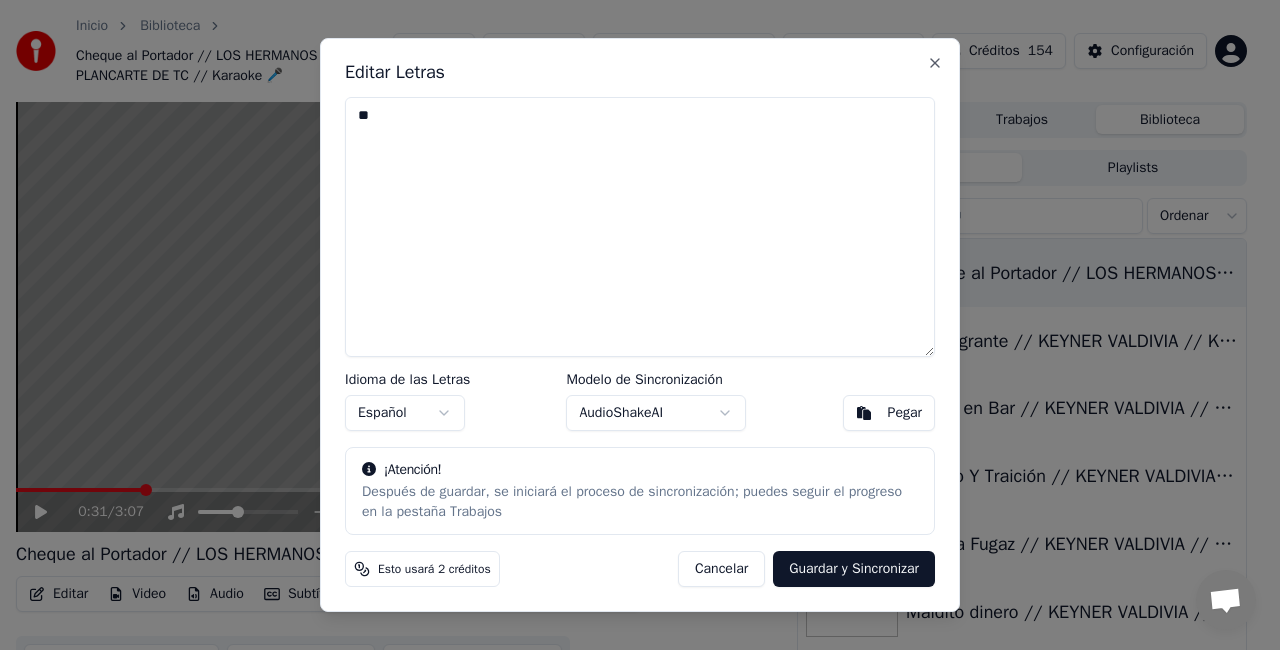 type on "*" 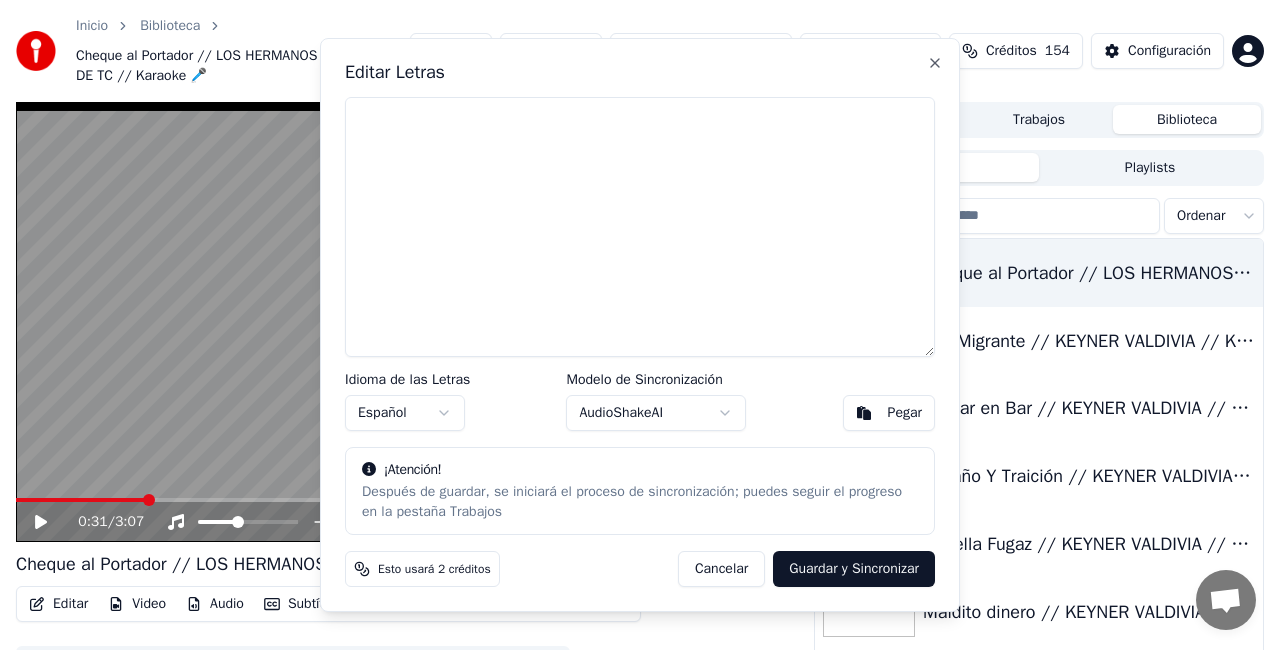 type on "**********" 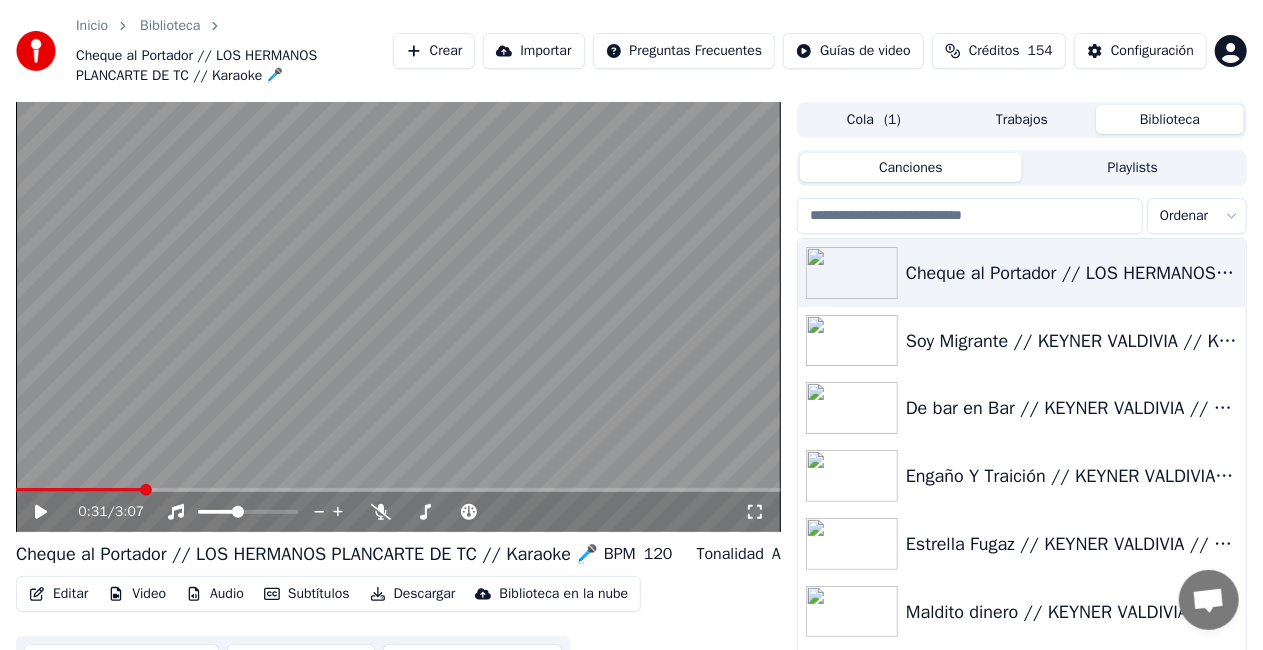 click on "Editar" at bounding box center (58, 594) 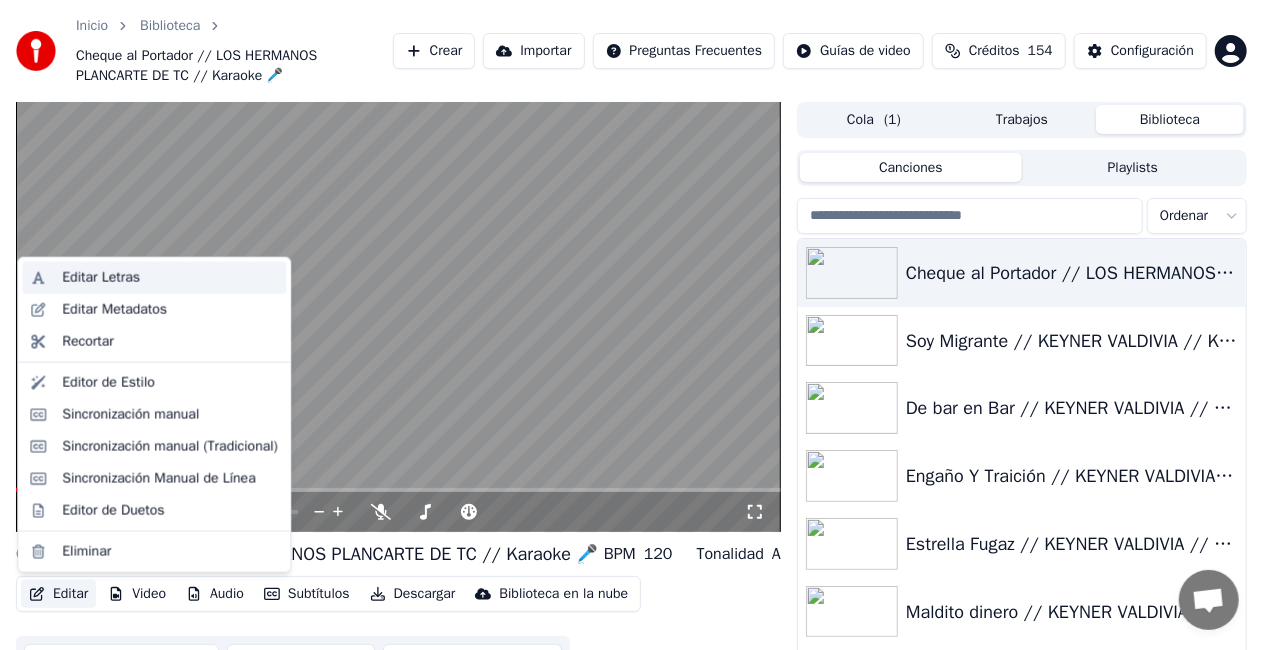 click on "Editar Letras" at bounding box center (101, 278) 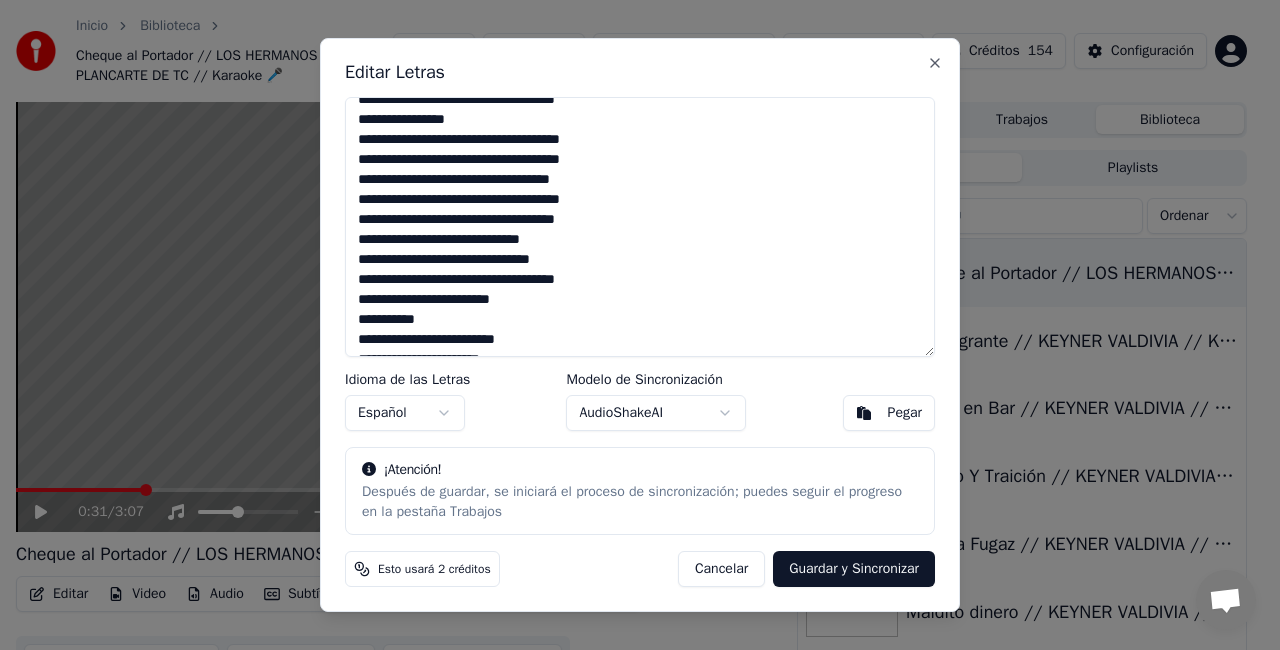 scroll, scrollTop: 232, scrollLeft: 0, axis: vertical 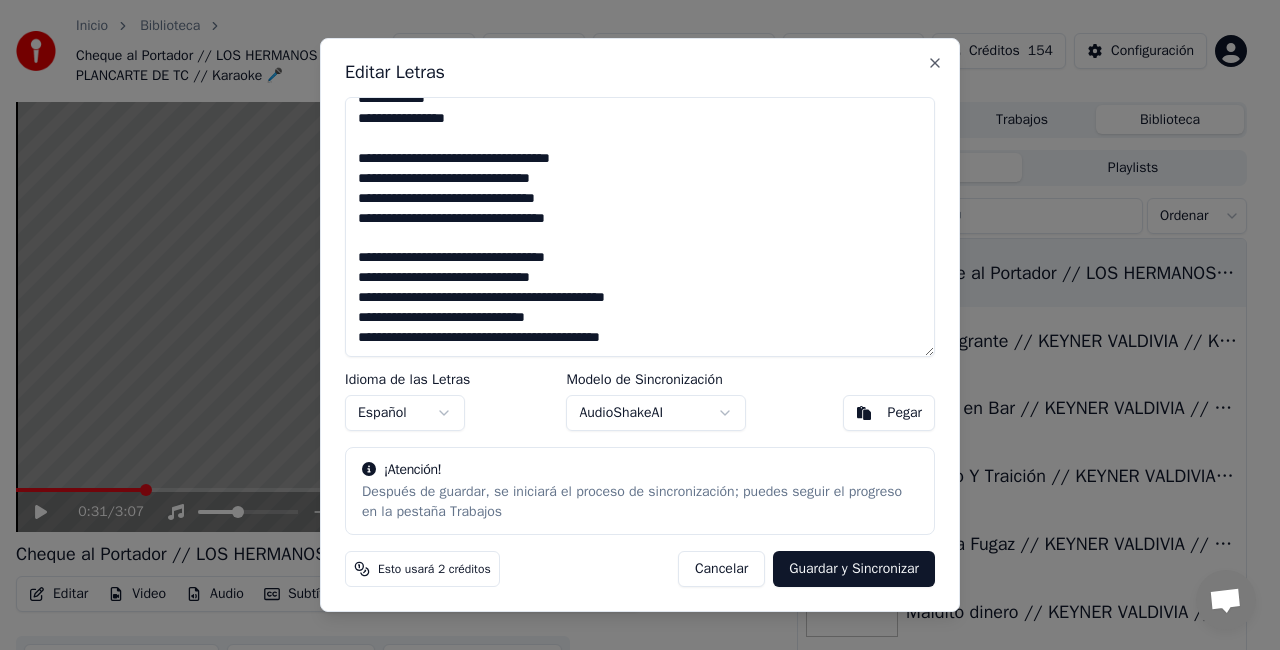 drag, startPoint x: 358, startPoint y: 123, endPoint x: 615, endPoint y: 206, distance: 270.07037 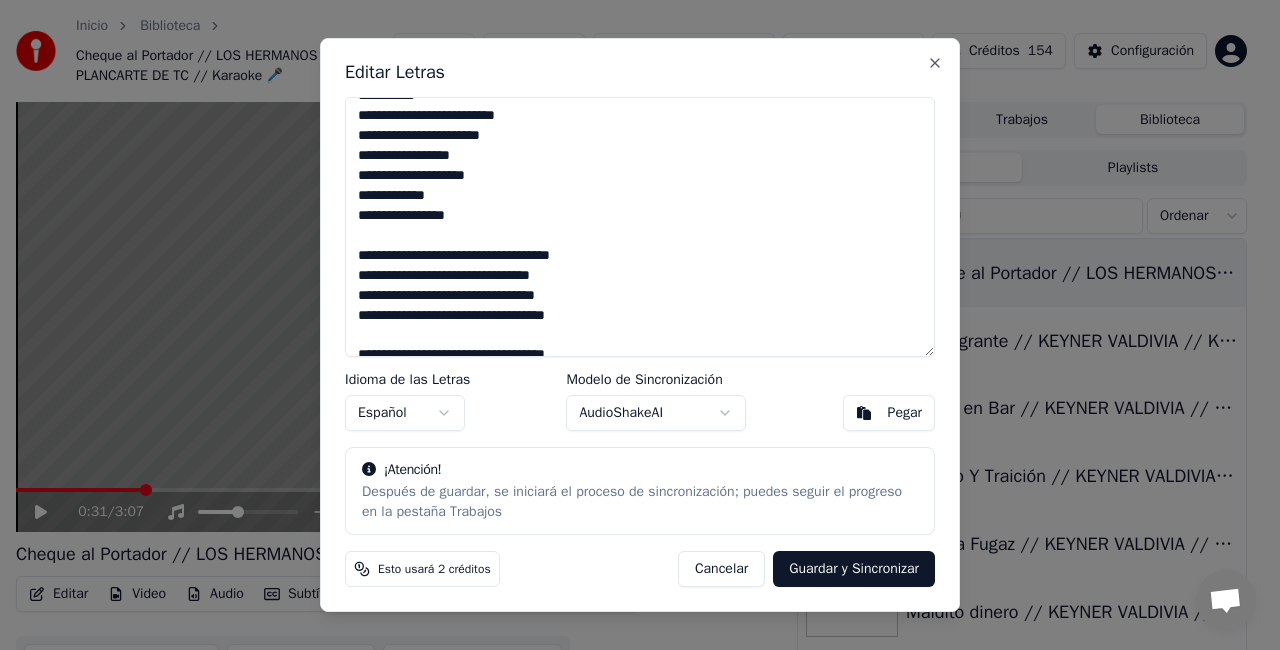 scroll, scrollTop: 0, scrollLeft: 0, axis: both 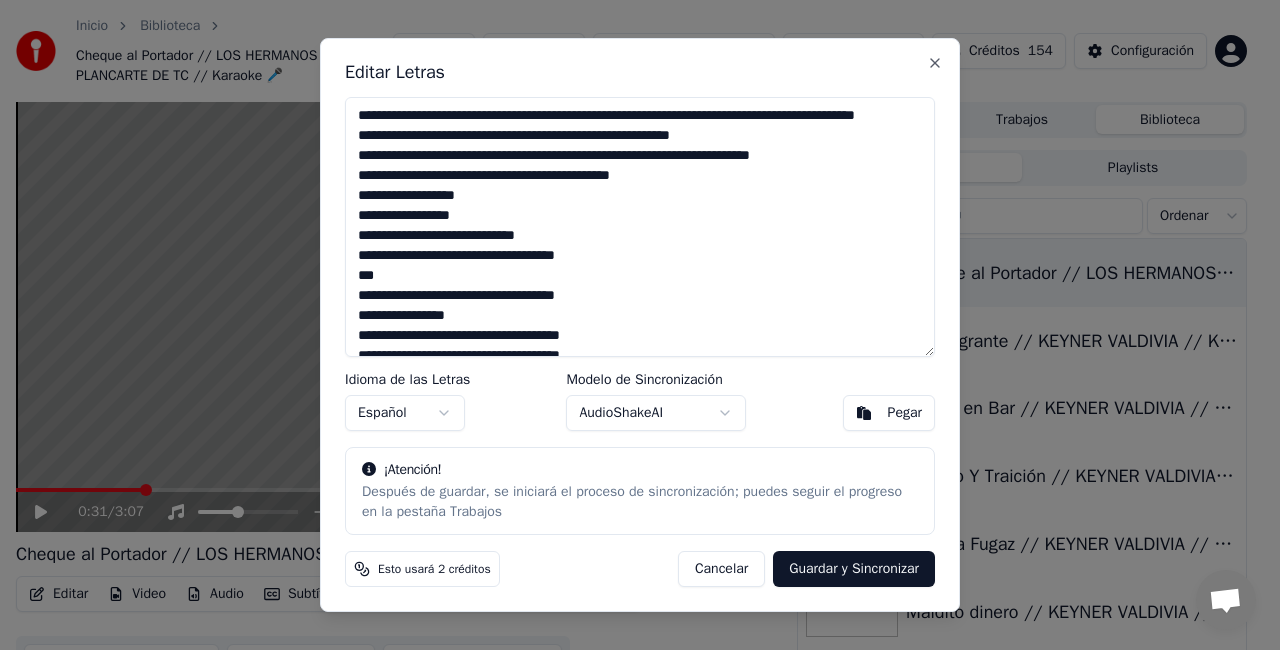 drag, startPoint x: 689, startPoint y: 320, endPoint x: 314, endPoint y: 92, distance: 438.8724 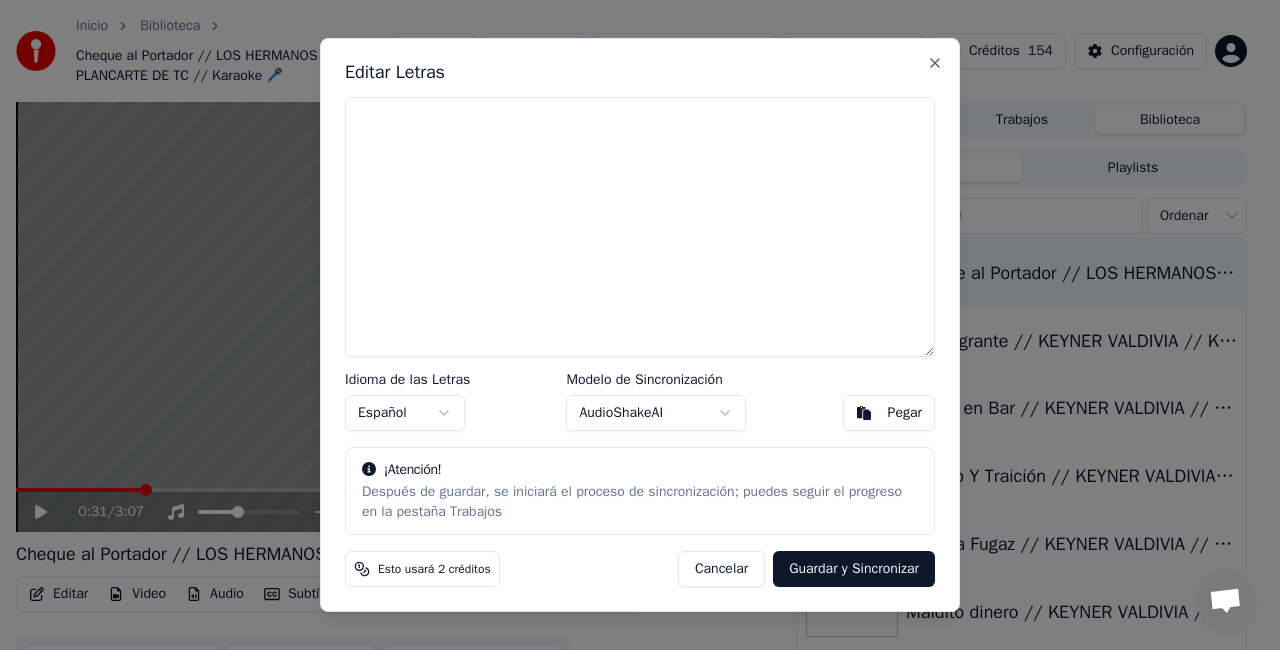 click on "Pegar" at bounding box center [889, 413] 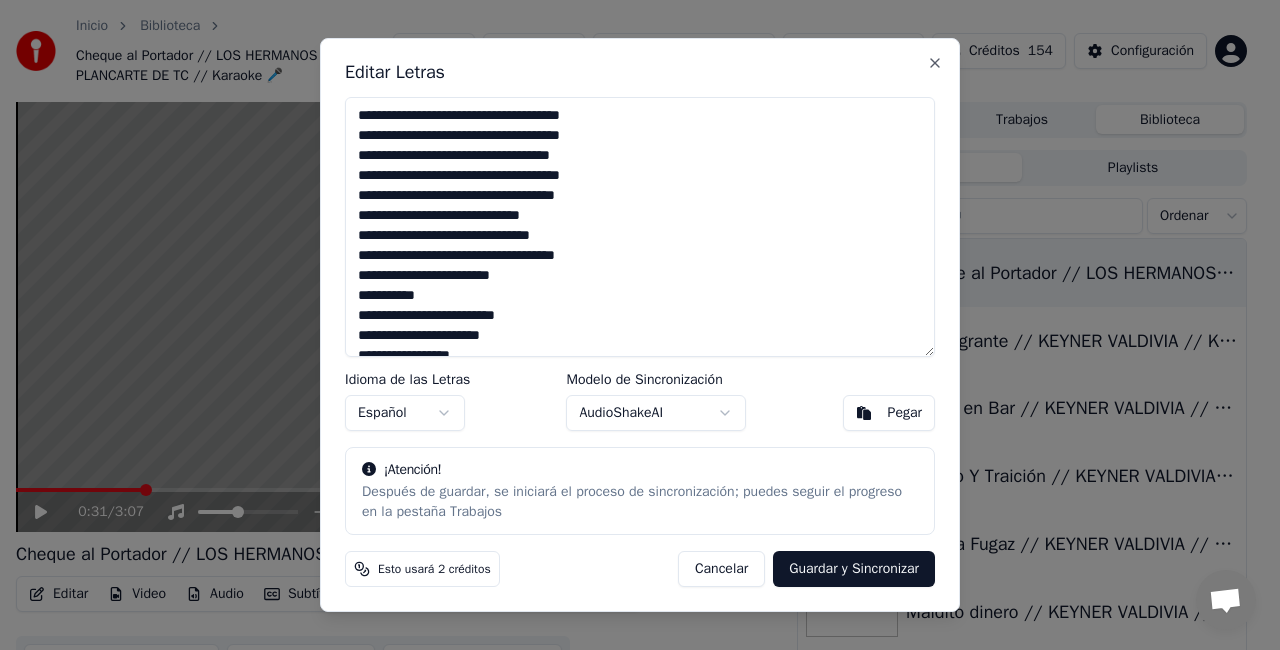 drag, startPoint x: 935, startPoint y: 191, endPoint x: 927, endPoint y: 246, distance: 55.578773 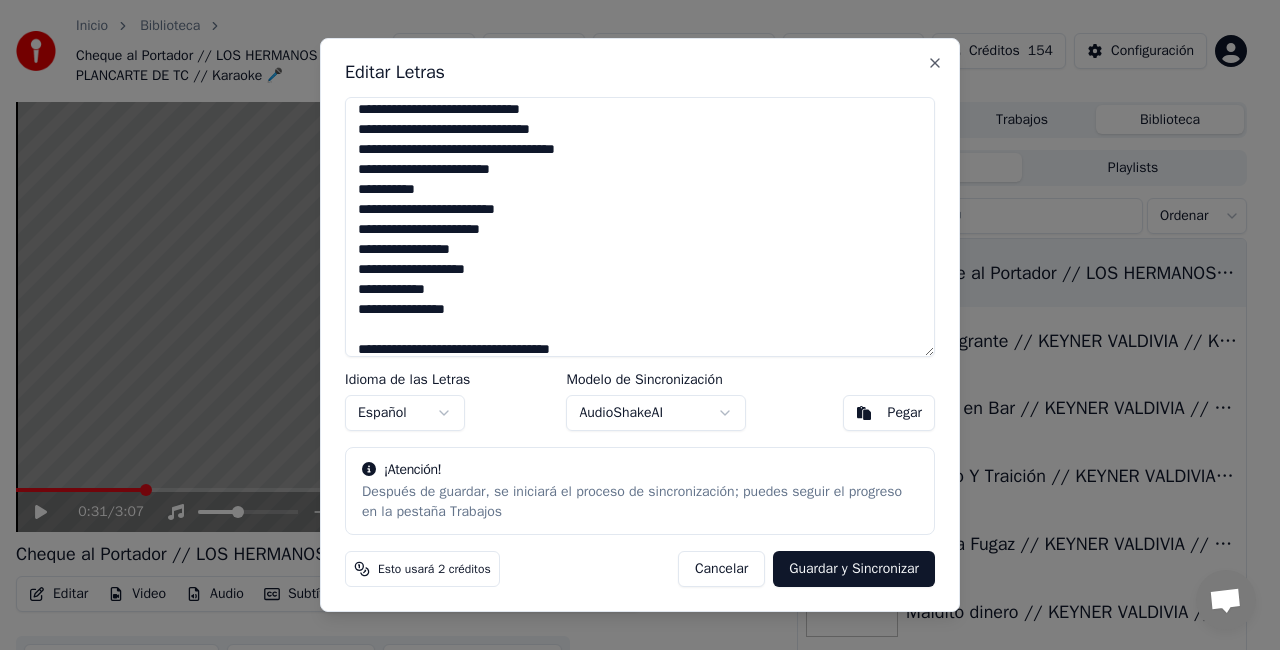 scroll, scrollTop: 178, scrollLeft: 0, axis: vertical 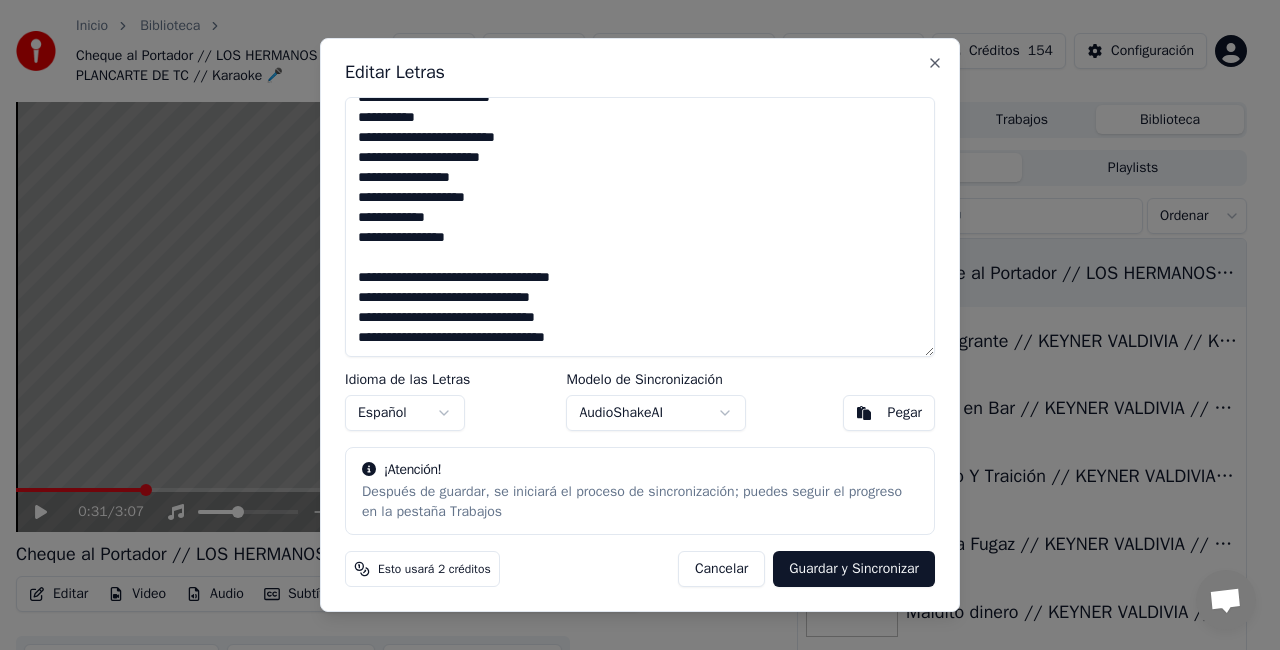 drag, startPoint x: 355, startPoint y: 114, endPoint x: 633, endPoint y: 352, distance: 365.96176 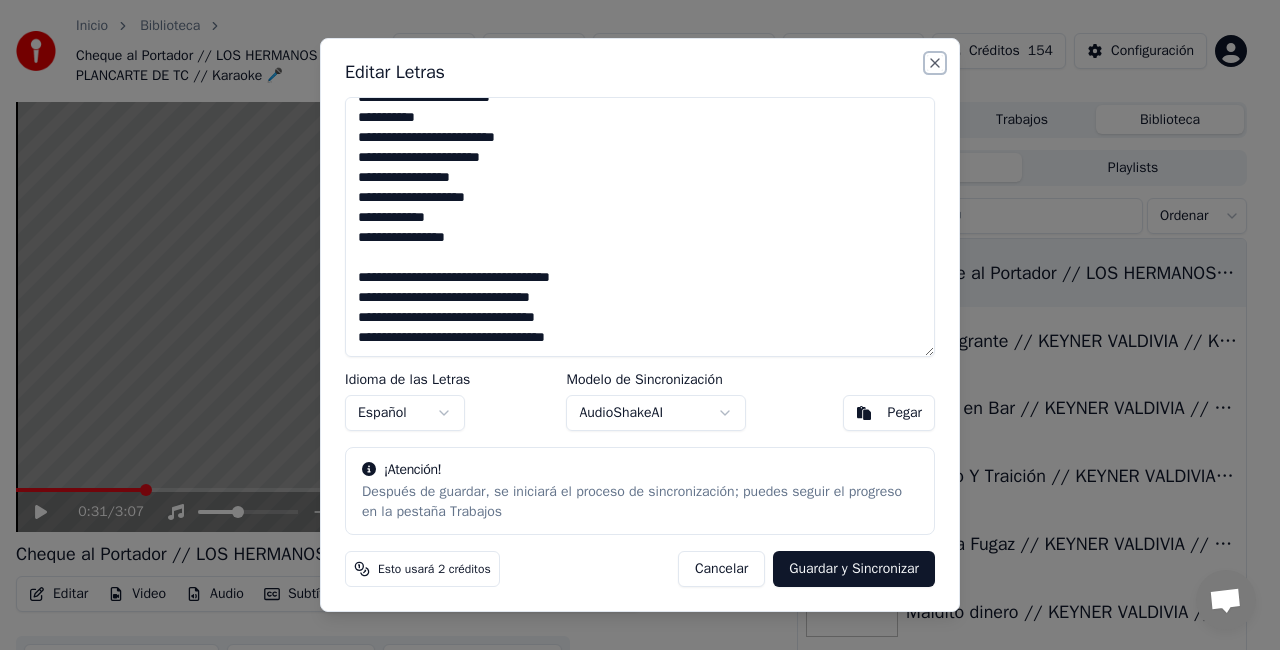 click on "Close" at bounding box center (935, 63) 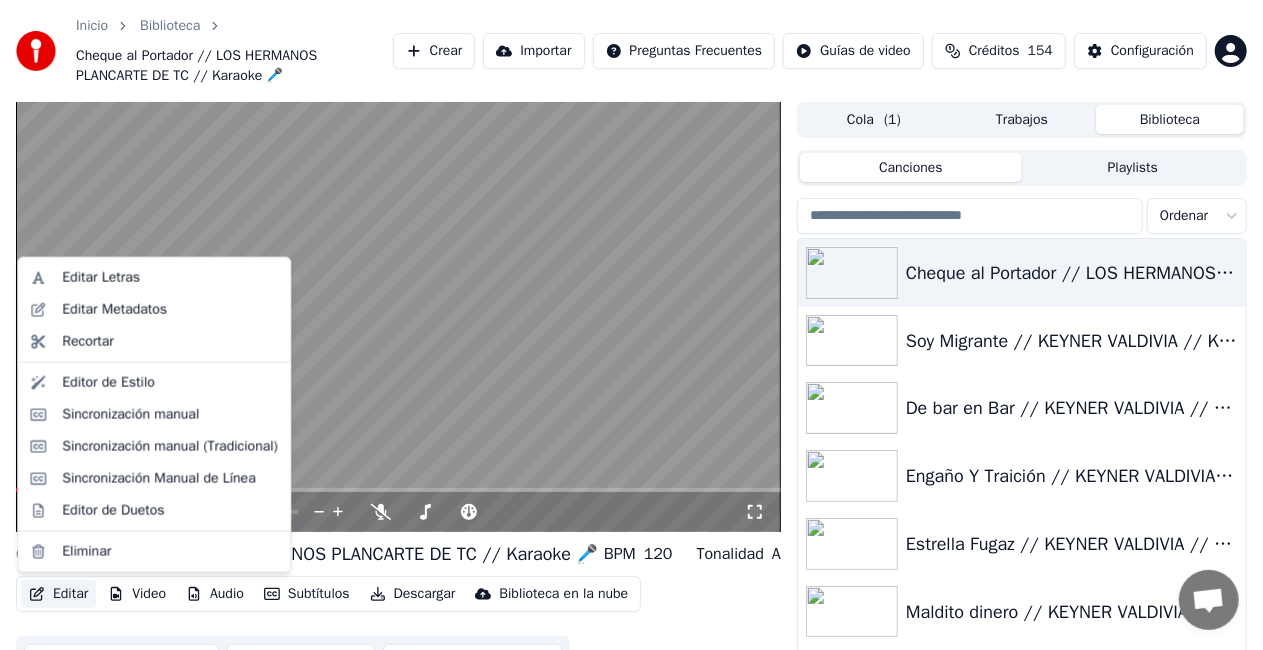 click on "Editar" at bounding box center (58, 594) 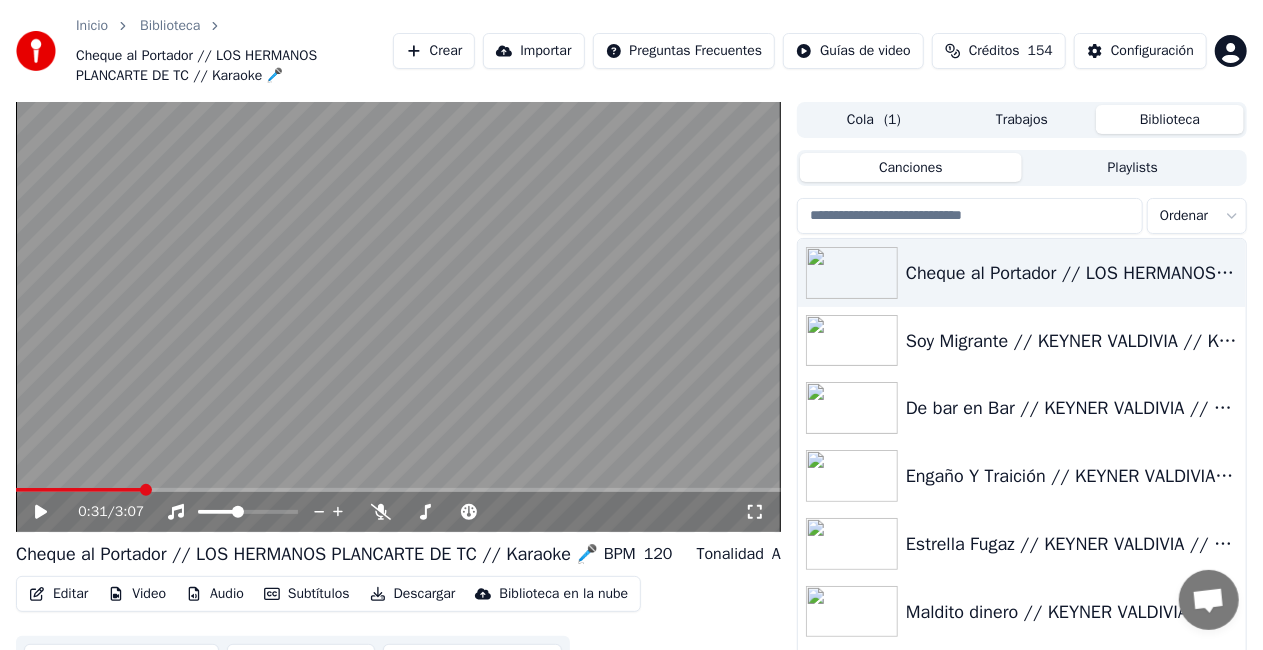 click at bounding box center (398, 317) 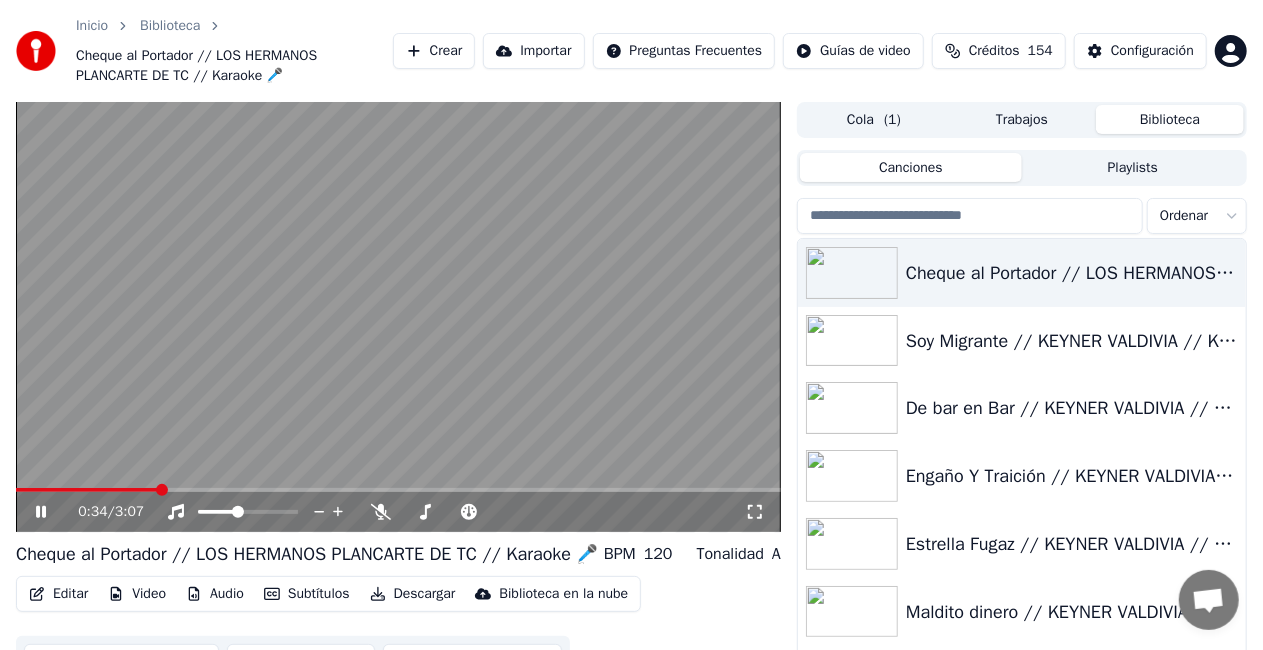 click 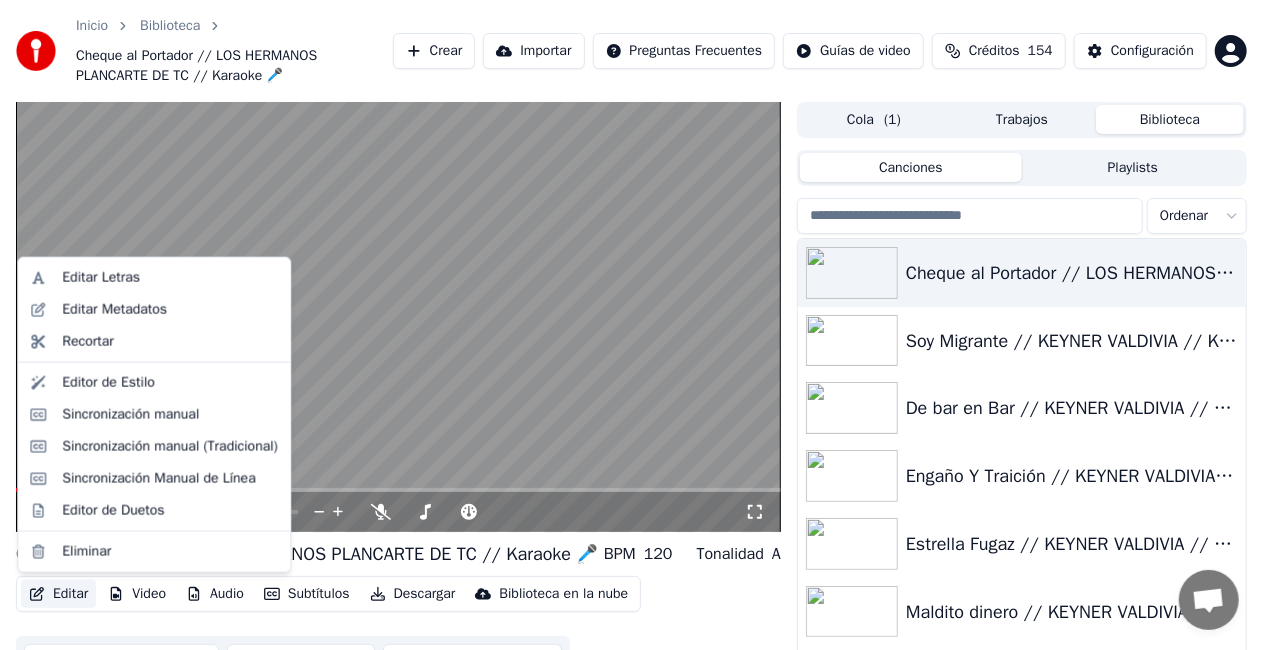 click on "Editar" at bounding box center [58, 594] 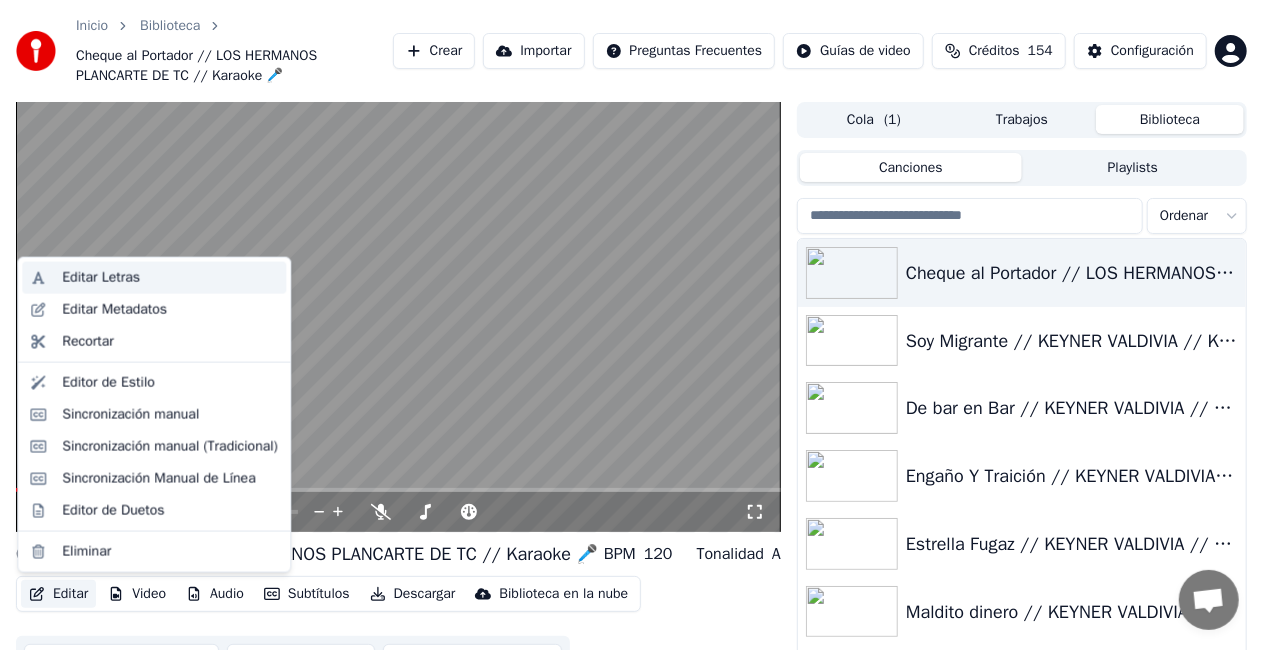 click on "Editar Letras" at bounding box center [101, 278] 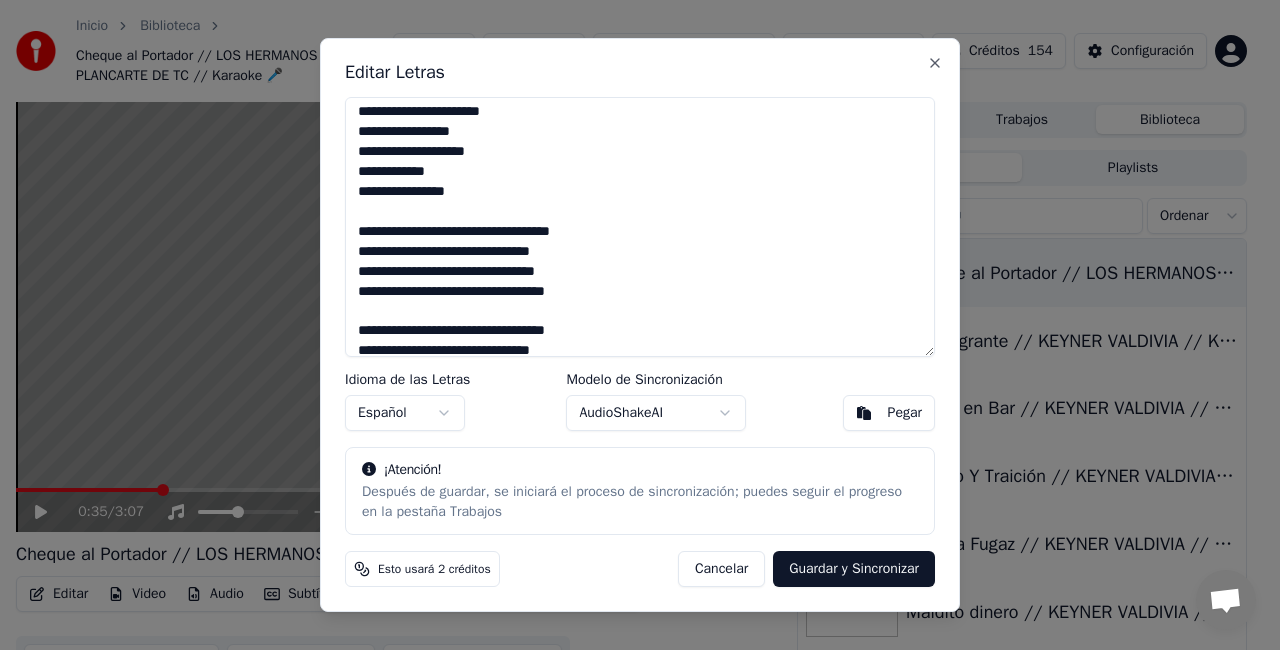 scroll, scrollTop: 557, scrollLeft: 0, axis: vertical 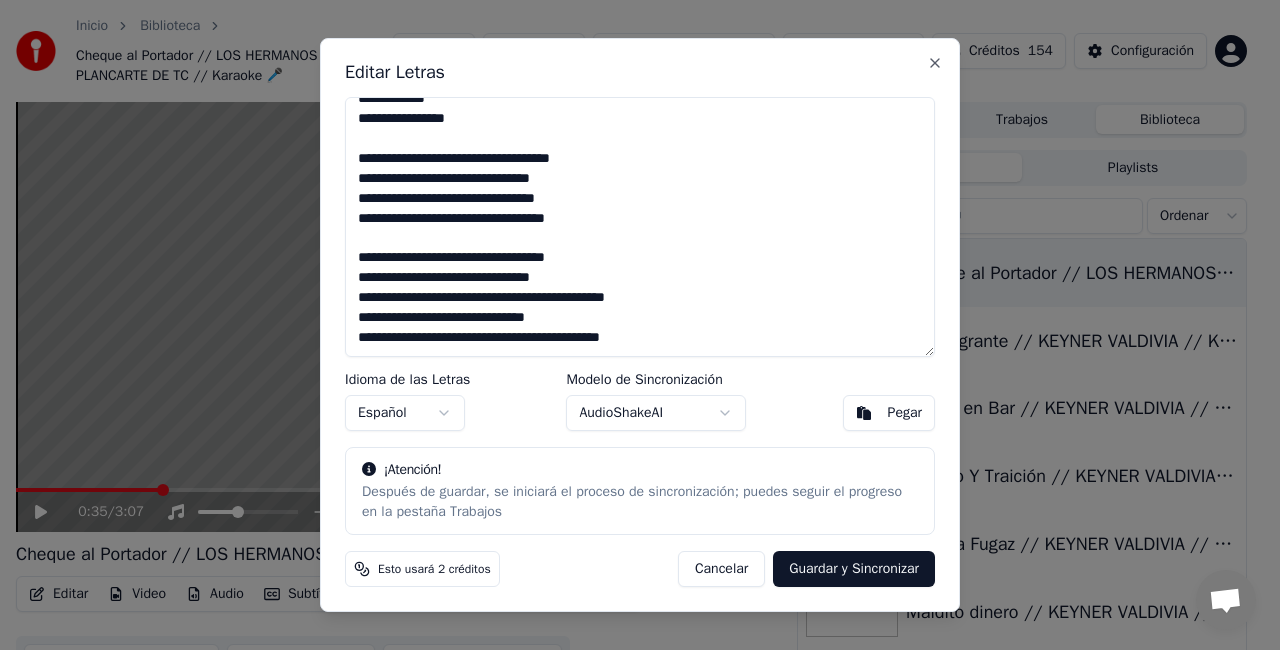 drag, startPoint x: 358, startPoint y: 113, endPoint x: 672, endPoint y: 362, distance: 400.74554 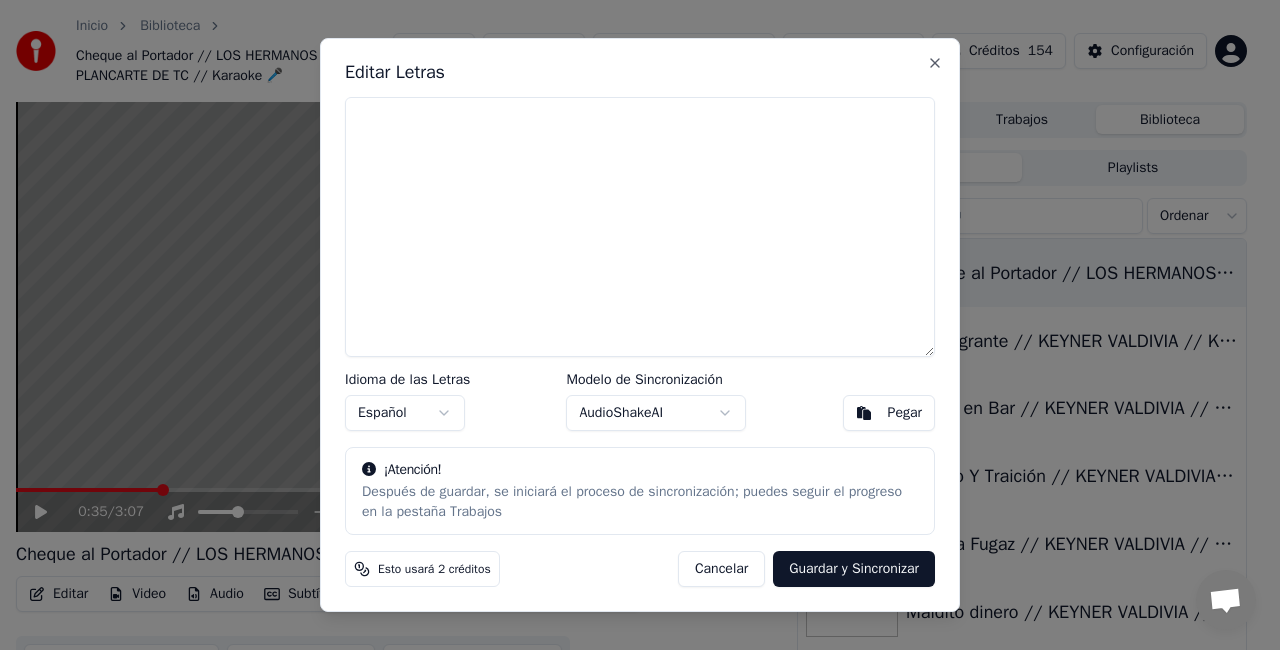 scroll, scrollTop: 0, scrollLeft: 0, axis: both 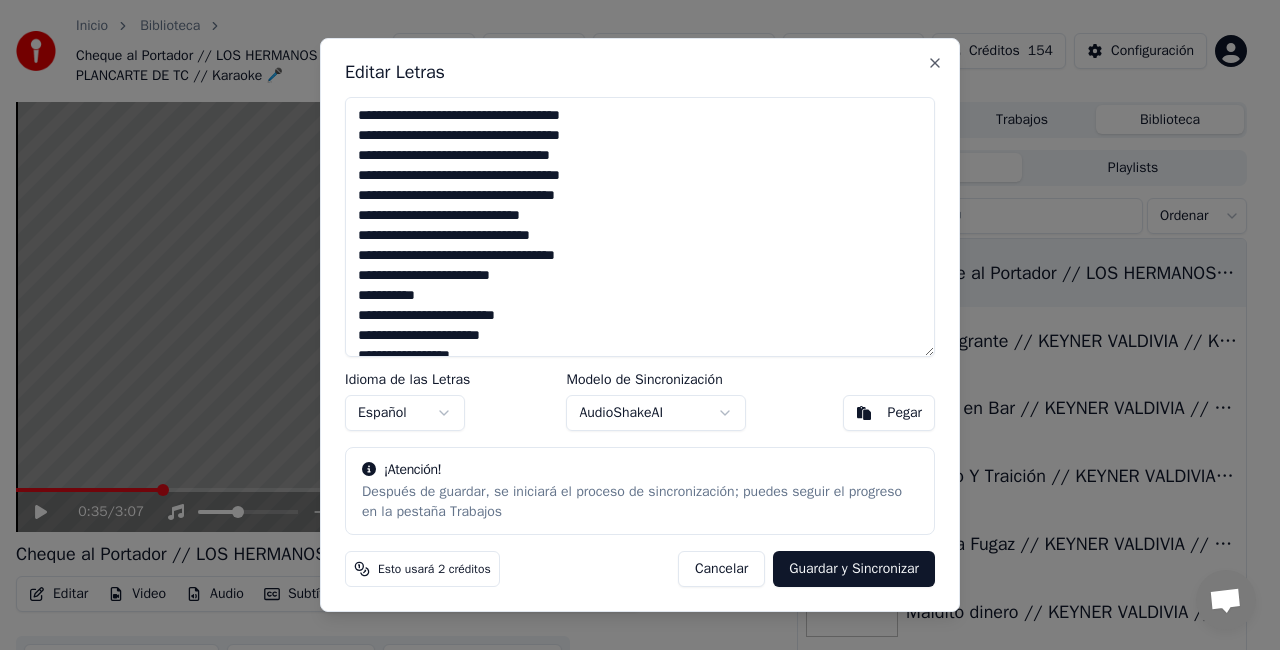 click on "Guardar y Sincronizar" at bounding box center [854, 569] 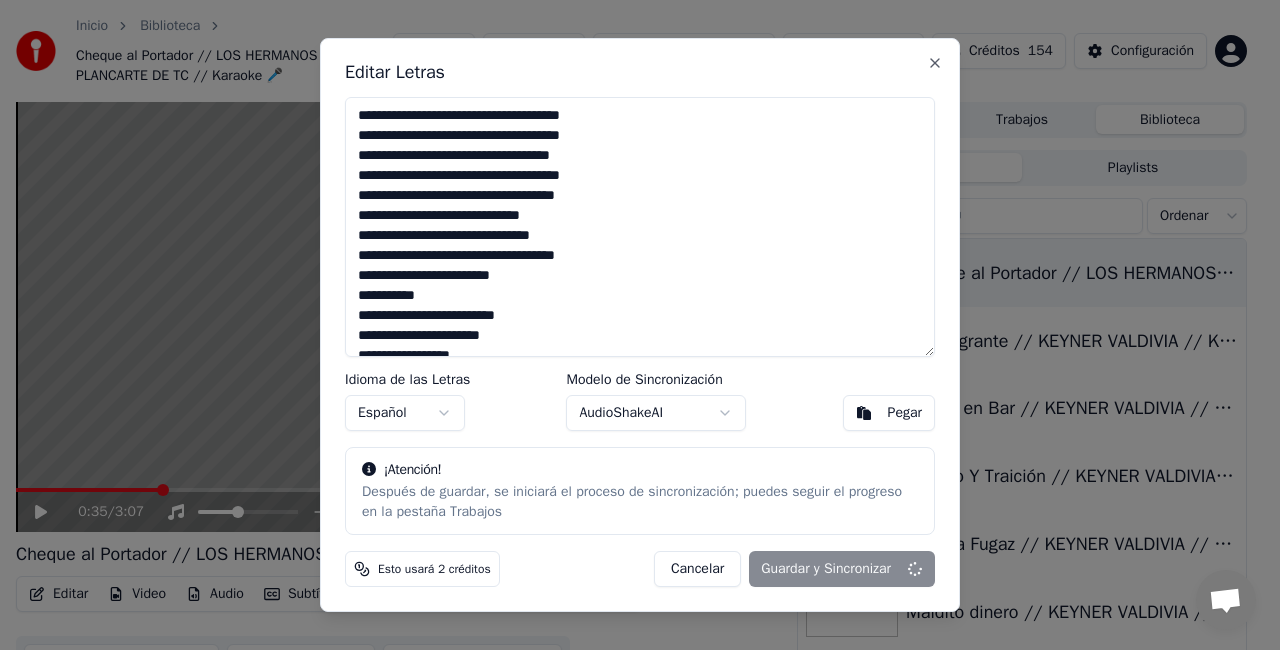 type on "**********" 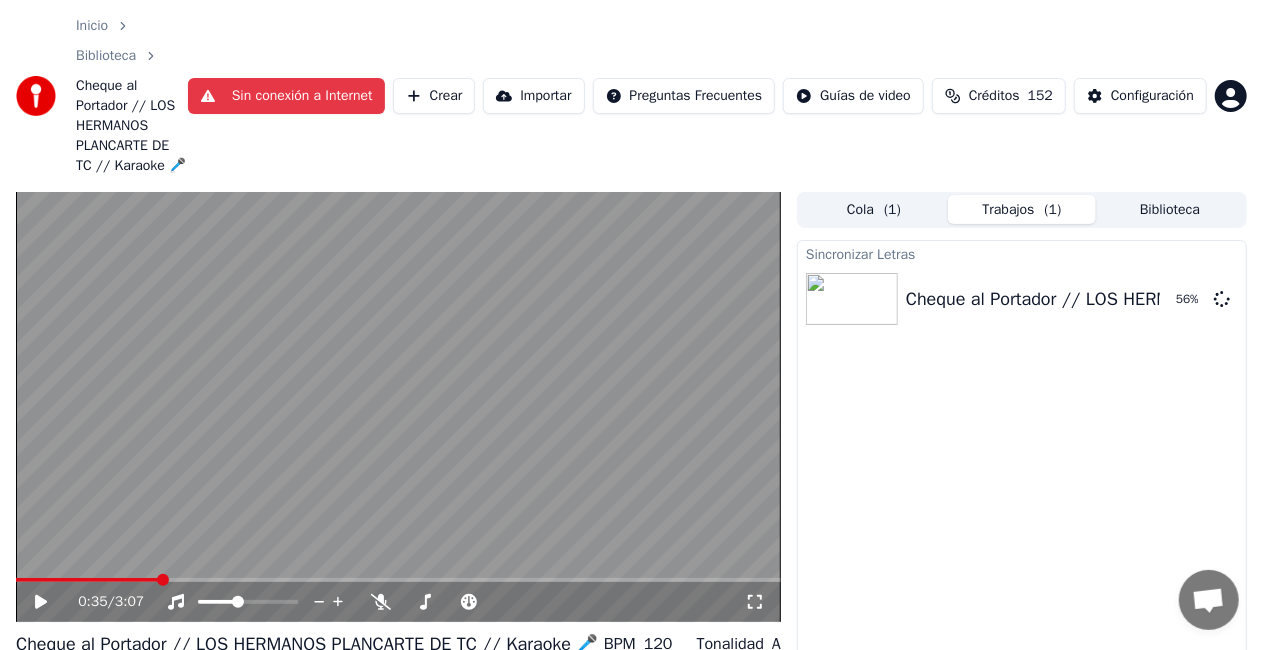 click on "Inicio Biblioteca Cheque al Portador // LOS HERMANOS PLANCARTE DE TC // Karaoke 🎤 Sin conexión a Internet Crear Importar Preguntas Frecuentes Guías de video Créditos 152 Configuración" at bounding box center [631, 96] 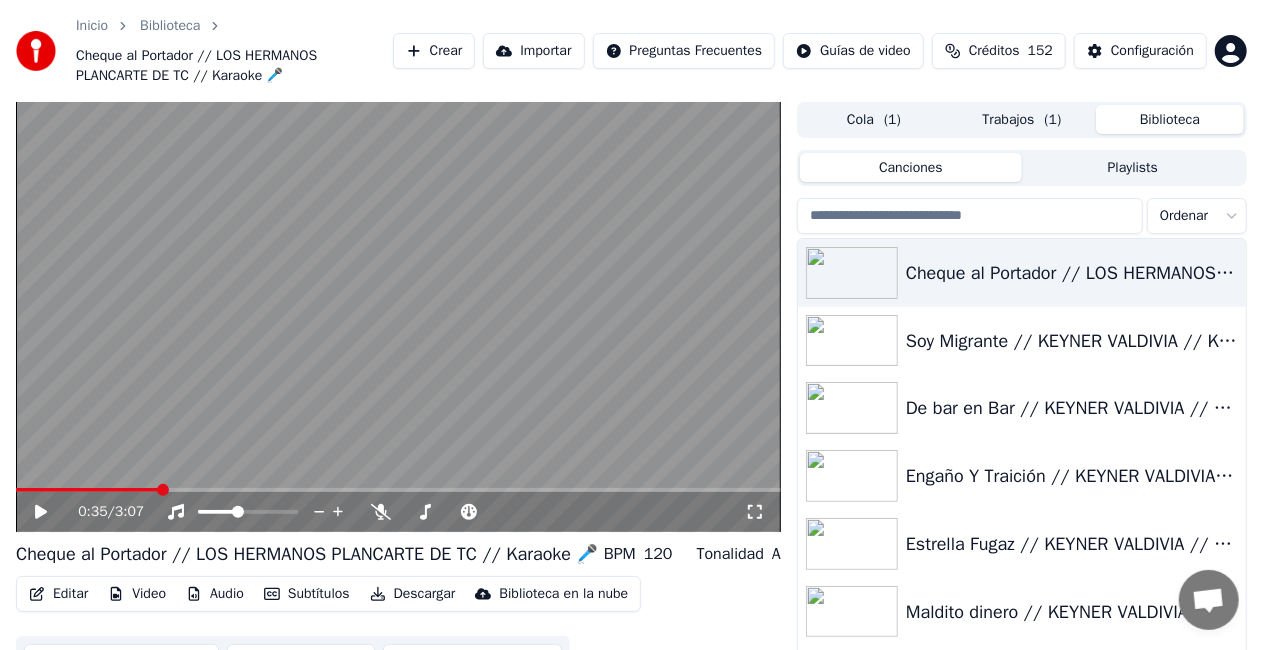 click on "Biblioteca" at bounding box center [1170, 119] 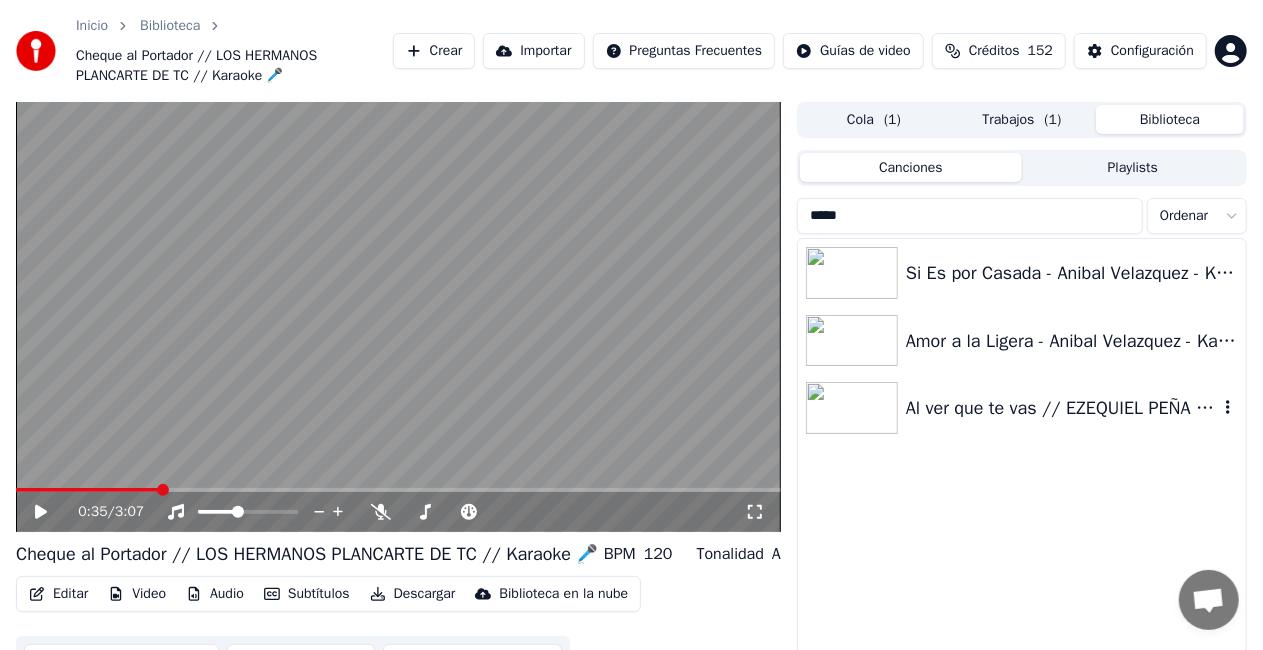 type on "*****" 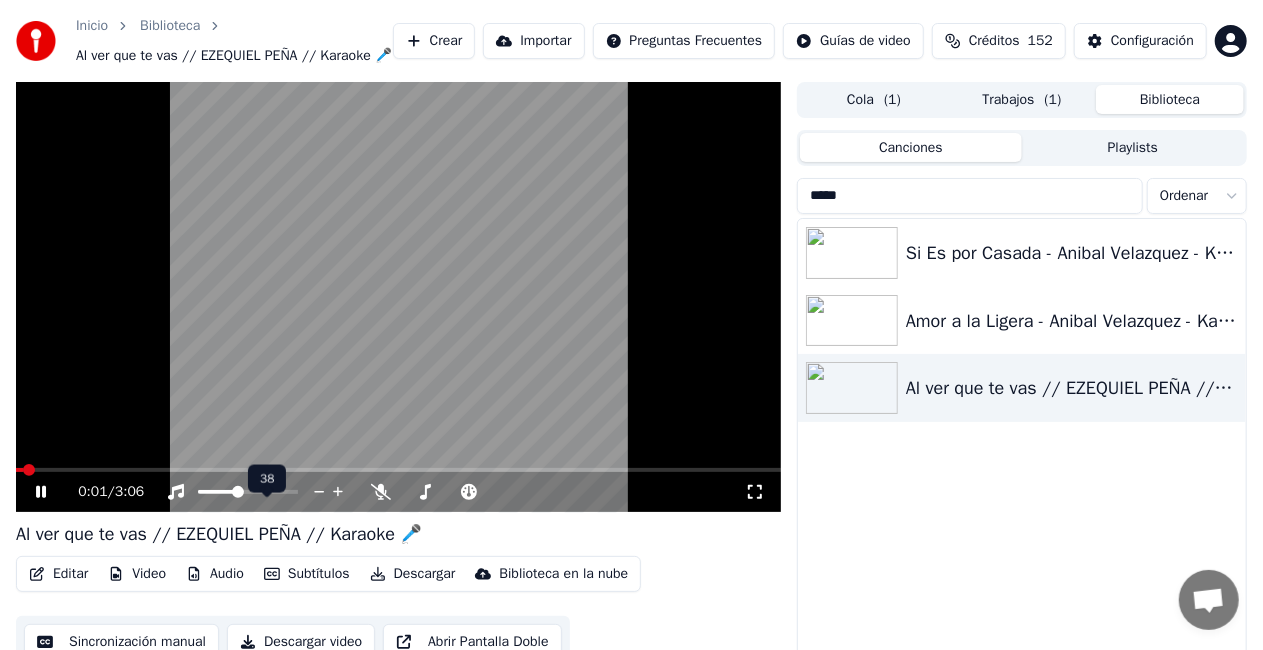 click at bounding box center (266, 492) 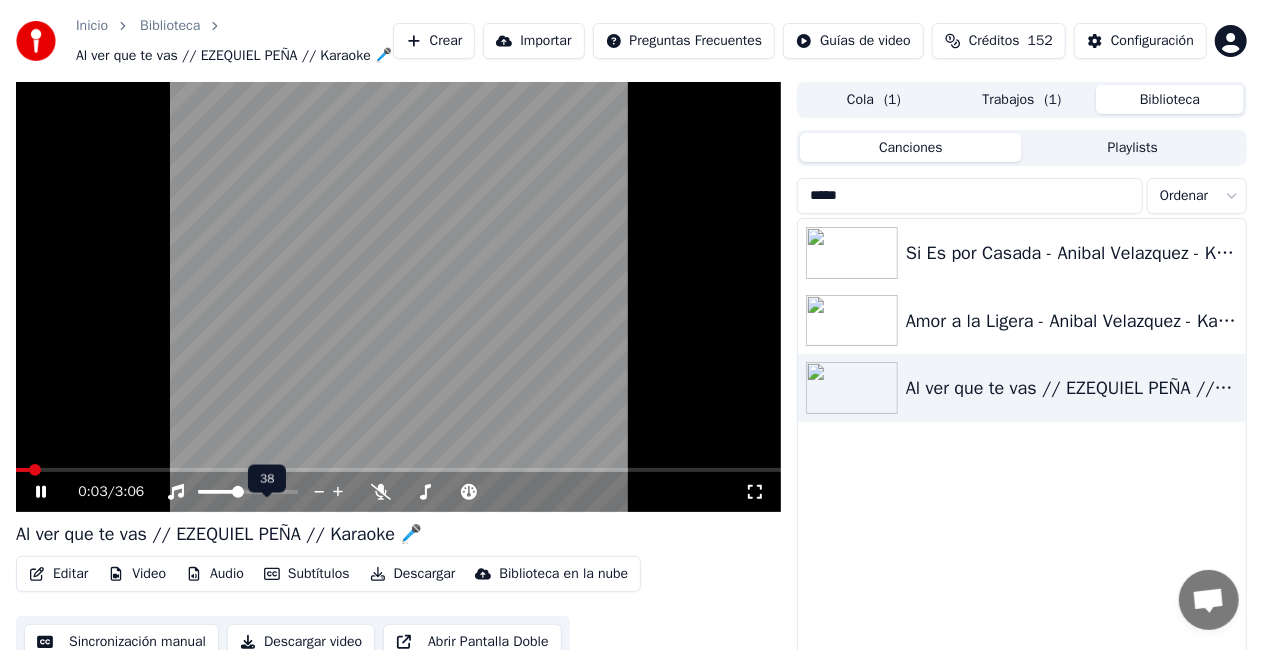 click at bounding box center (266, 492) 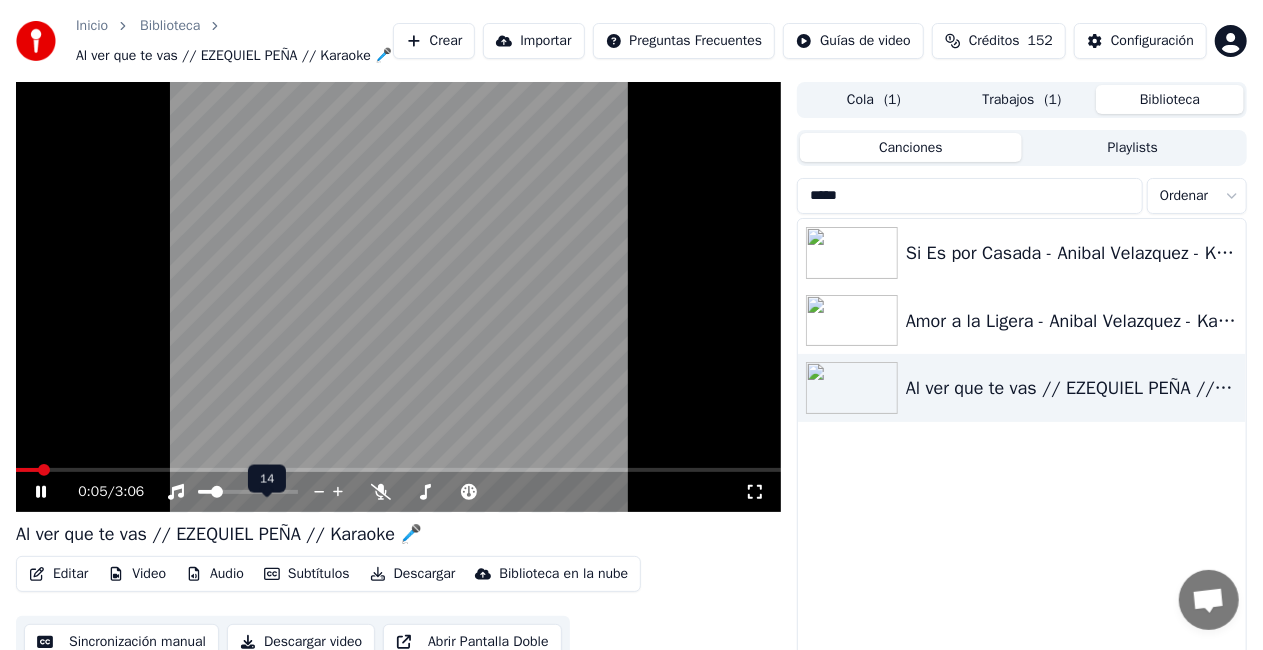 click at bounding box center [205, 492] 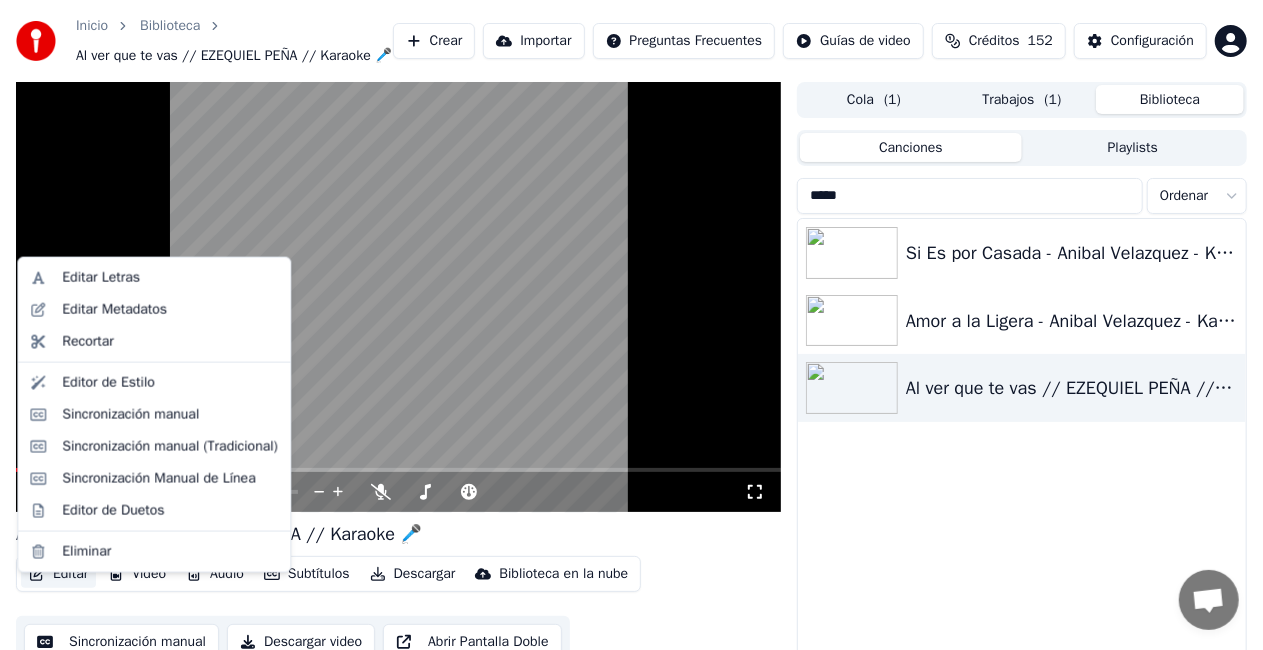 click on "Editar" at bounding box center (58, 574) 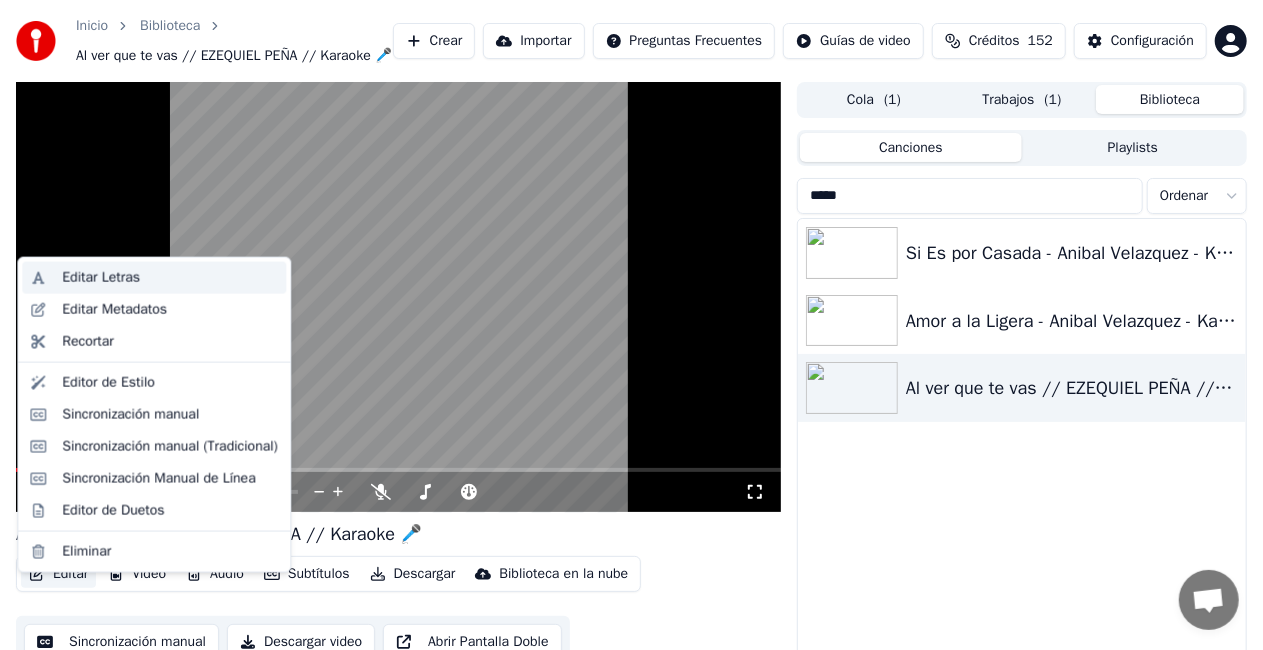 click on "Editar Letras" at bounding box center [101, 278] 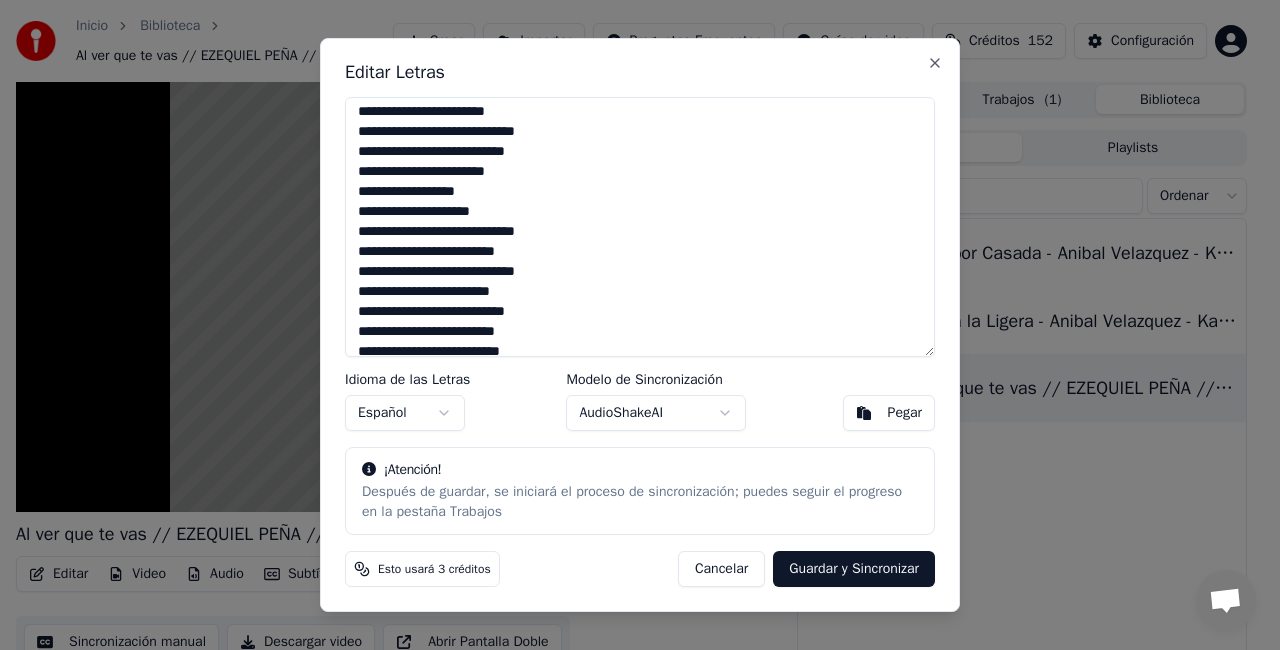 scroll, scrollTop: 186, scrollLeft: 0, axis: vertical 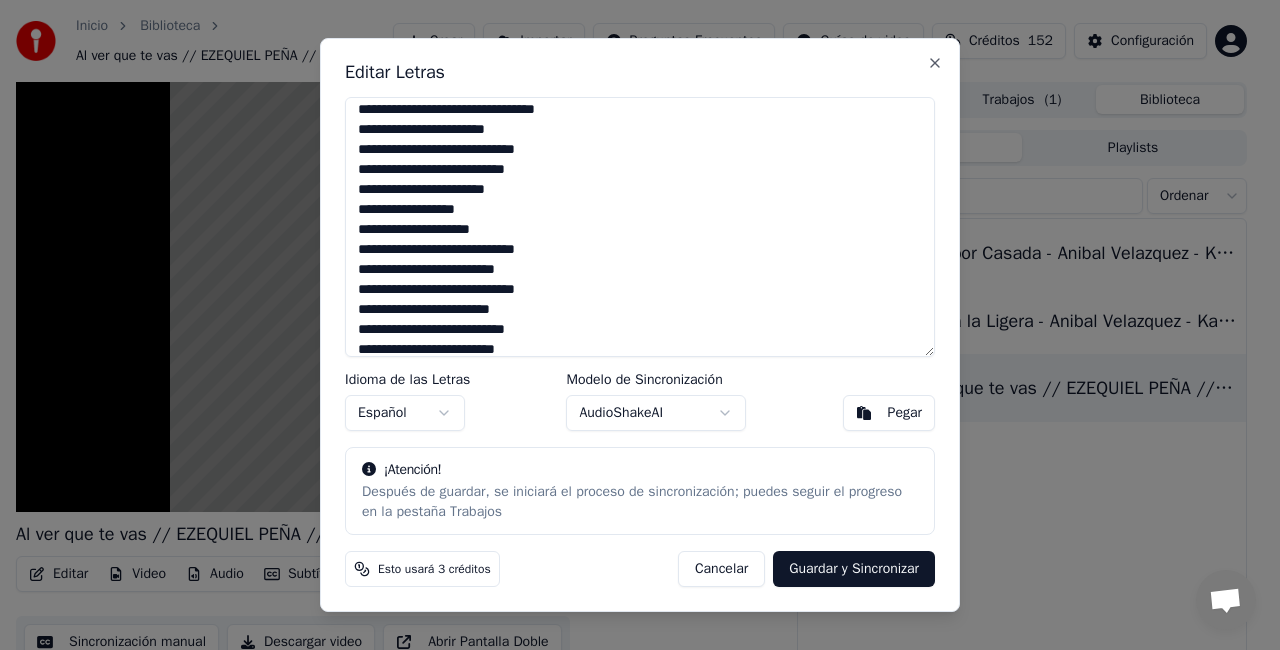 click on "**********" at bounding box center (640, 227) 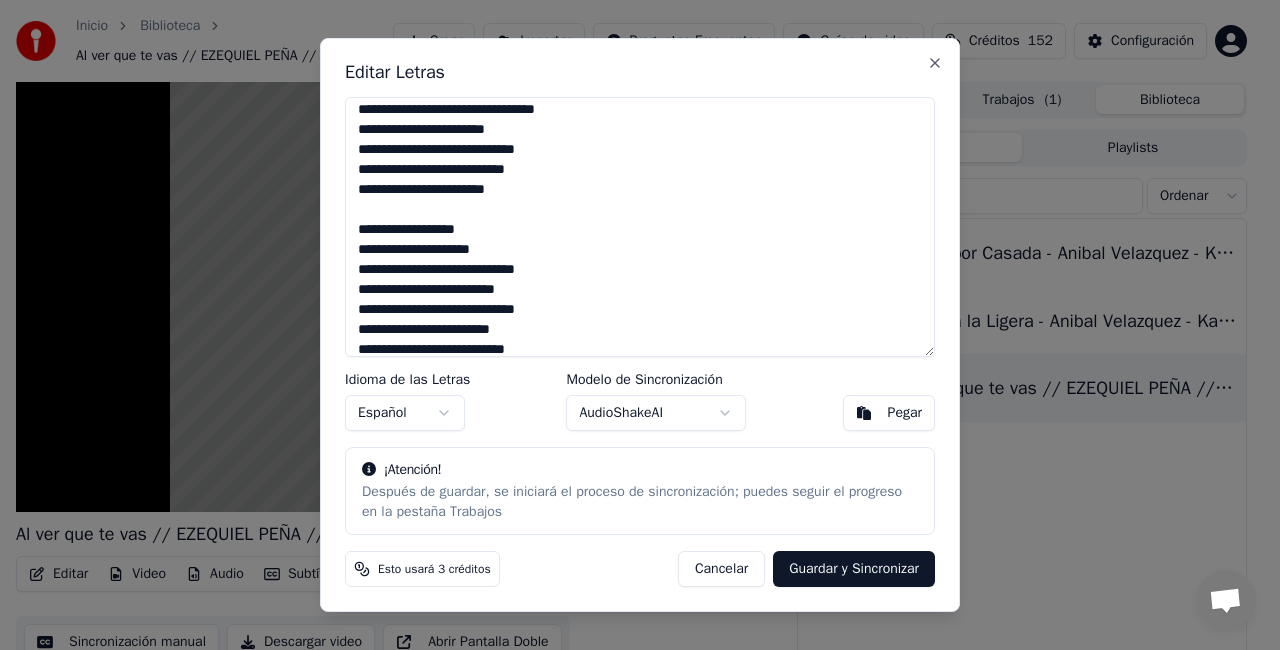 scroll, scrollTop: 287, scrollLeft: 0, axis: vertical 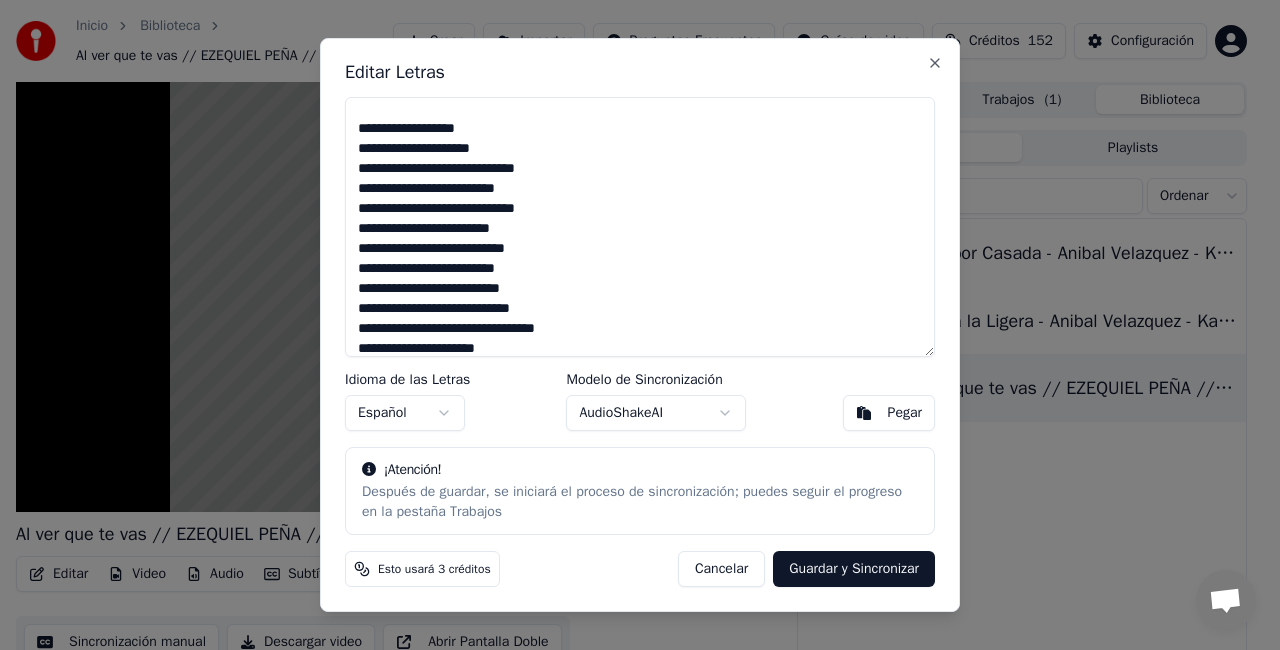 click on "**********" at bounding box center (640, 227) 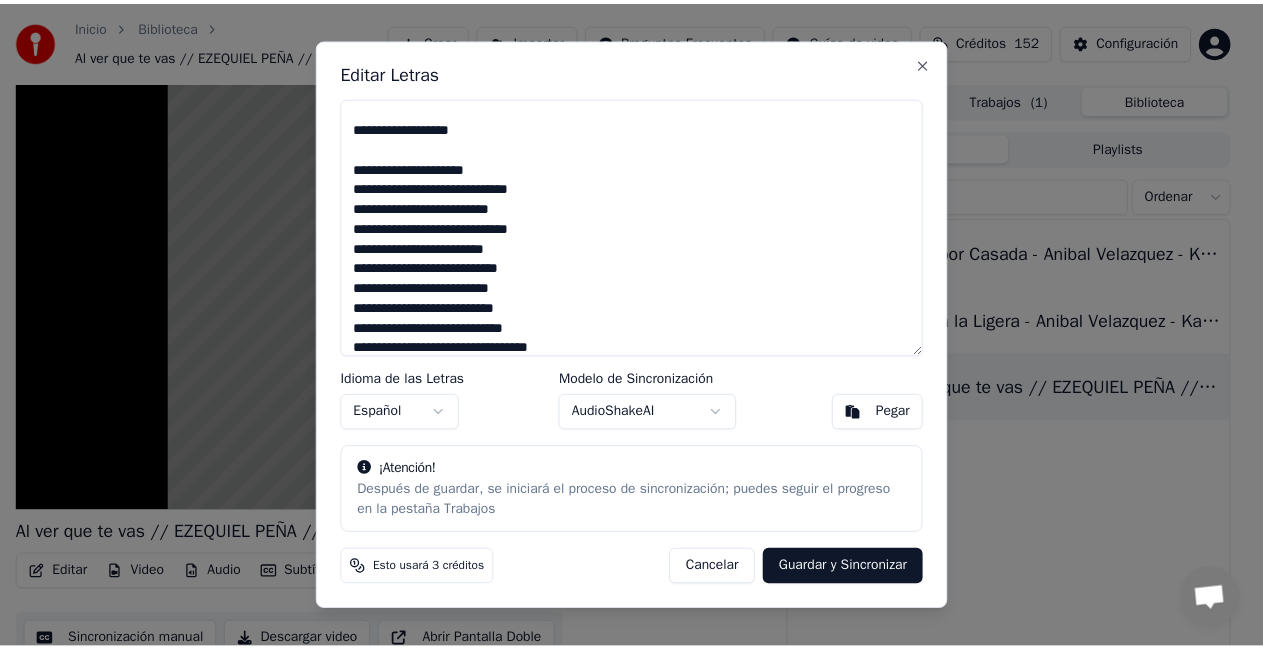 scroll, scrollTop: 347, scrollLeft: 0, axis: vertical 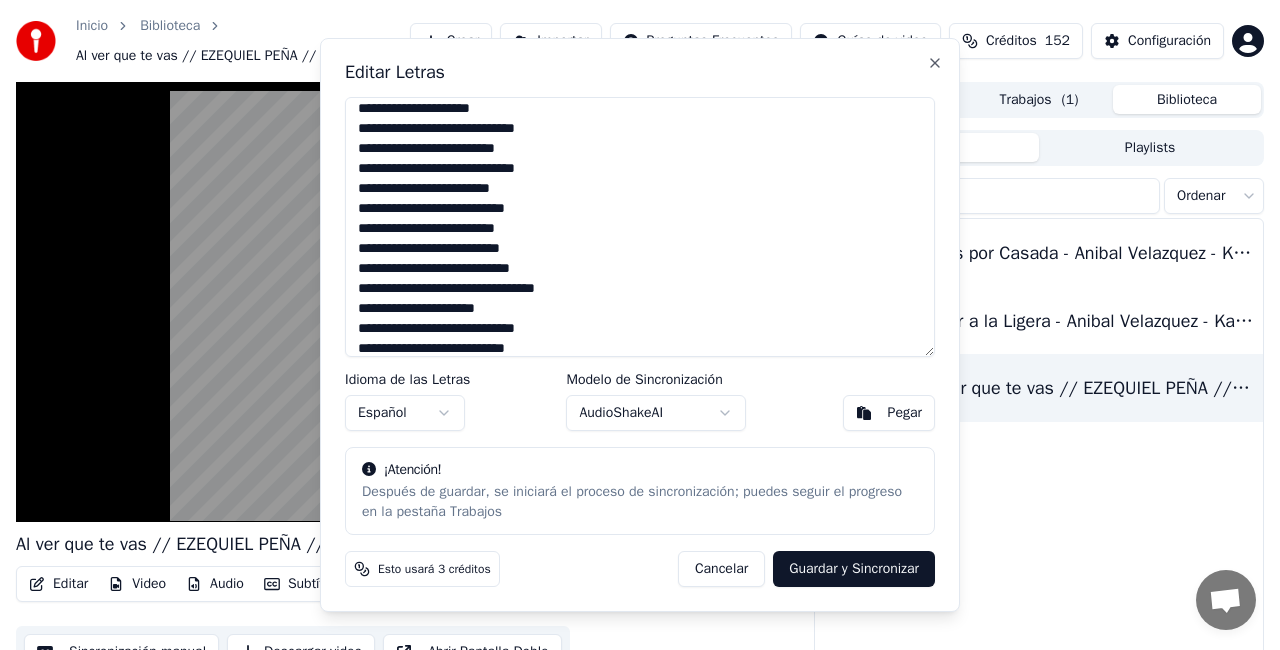 type on "**********" 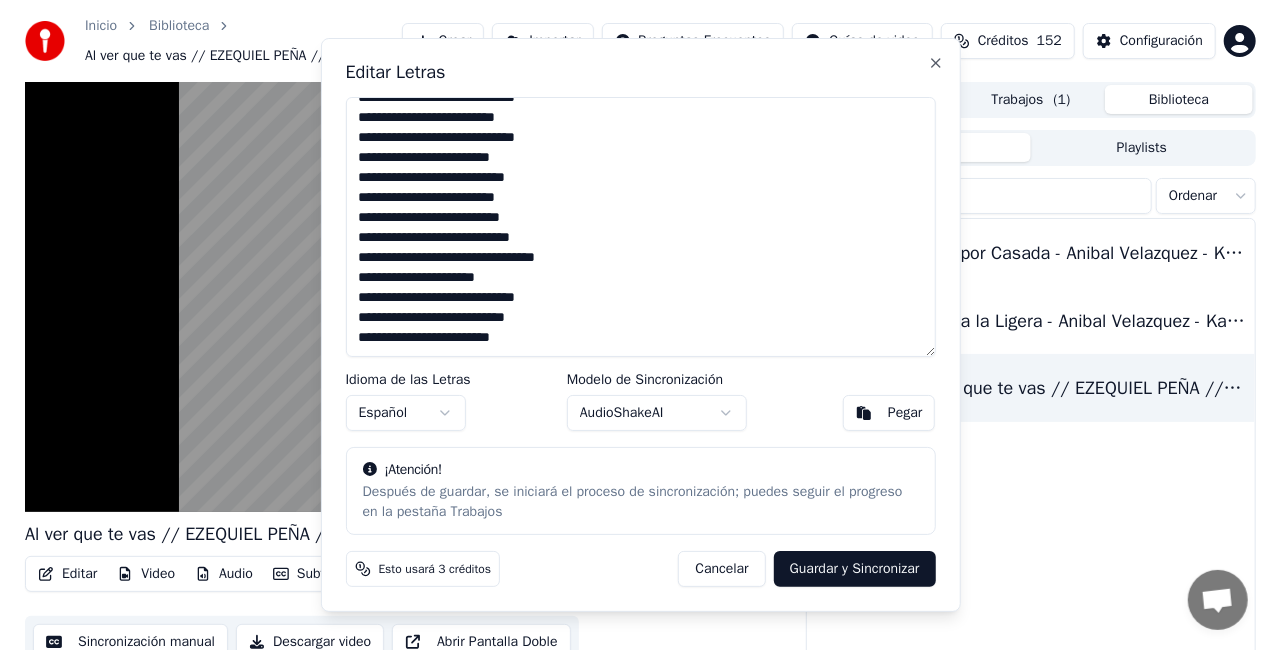 scroll, scrollTop: 338, scrollLeft: 0, axis: vertical 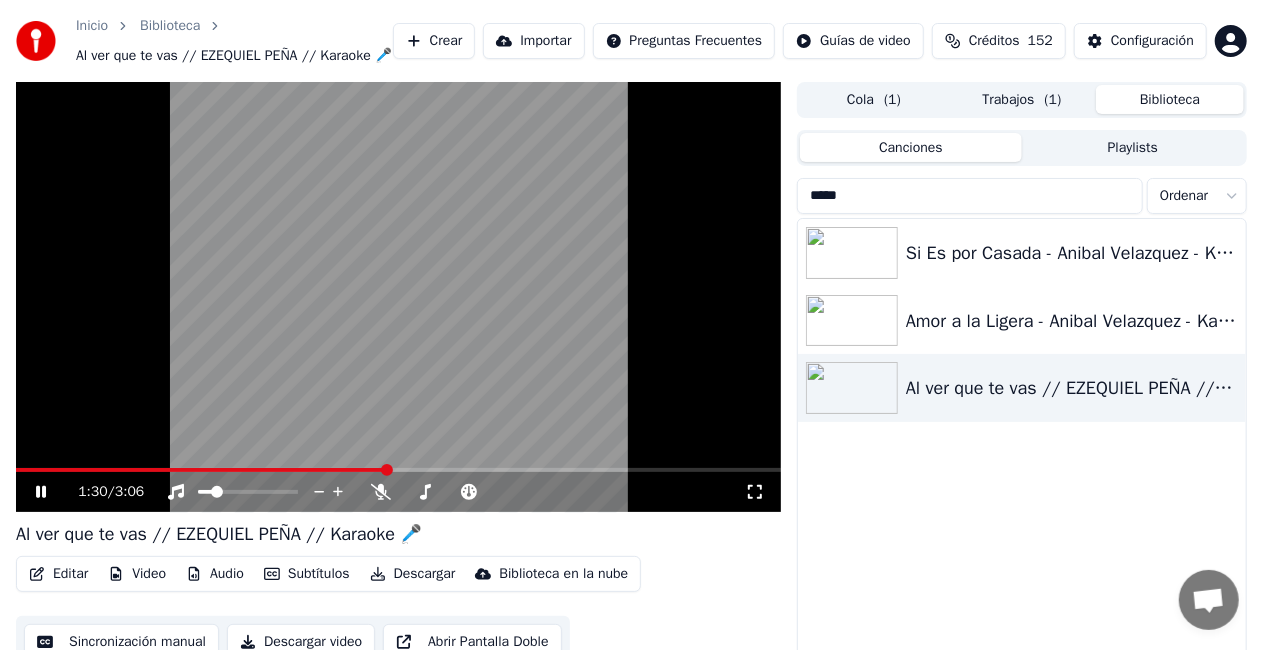 click on "Cola ( 1 )" at bounding box center [874, 99] 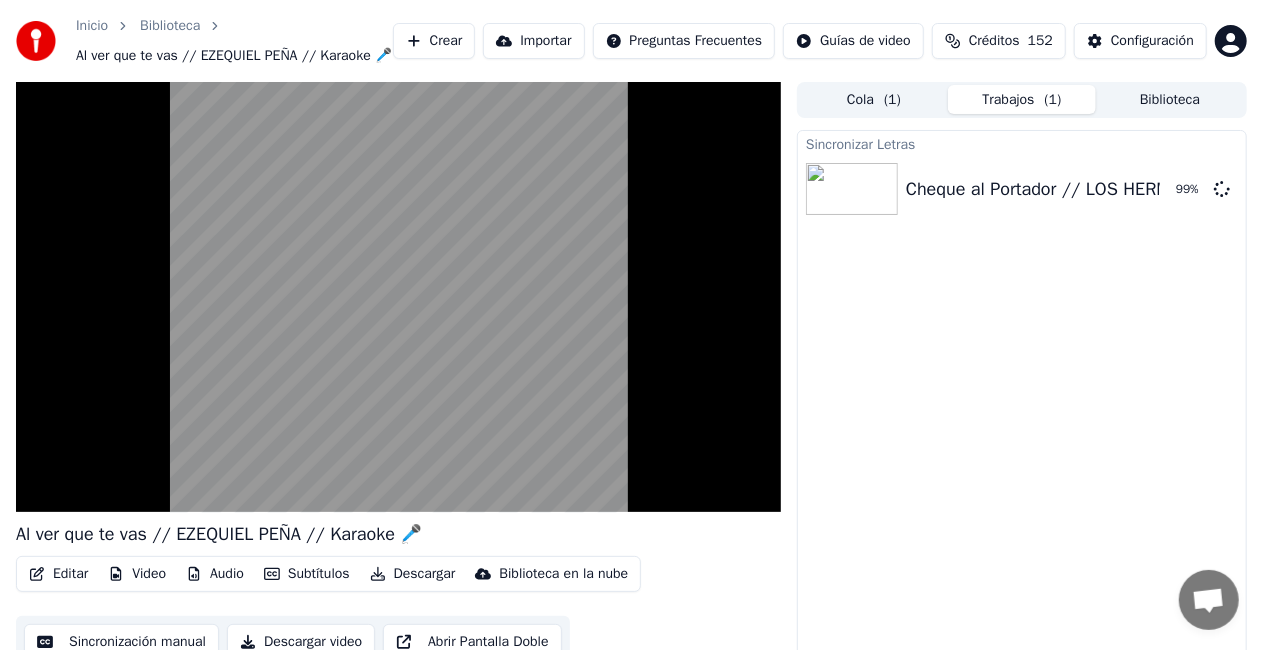 click on "Trabajos ( 1 )" at bounding box center [1022, 99] 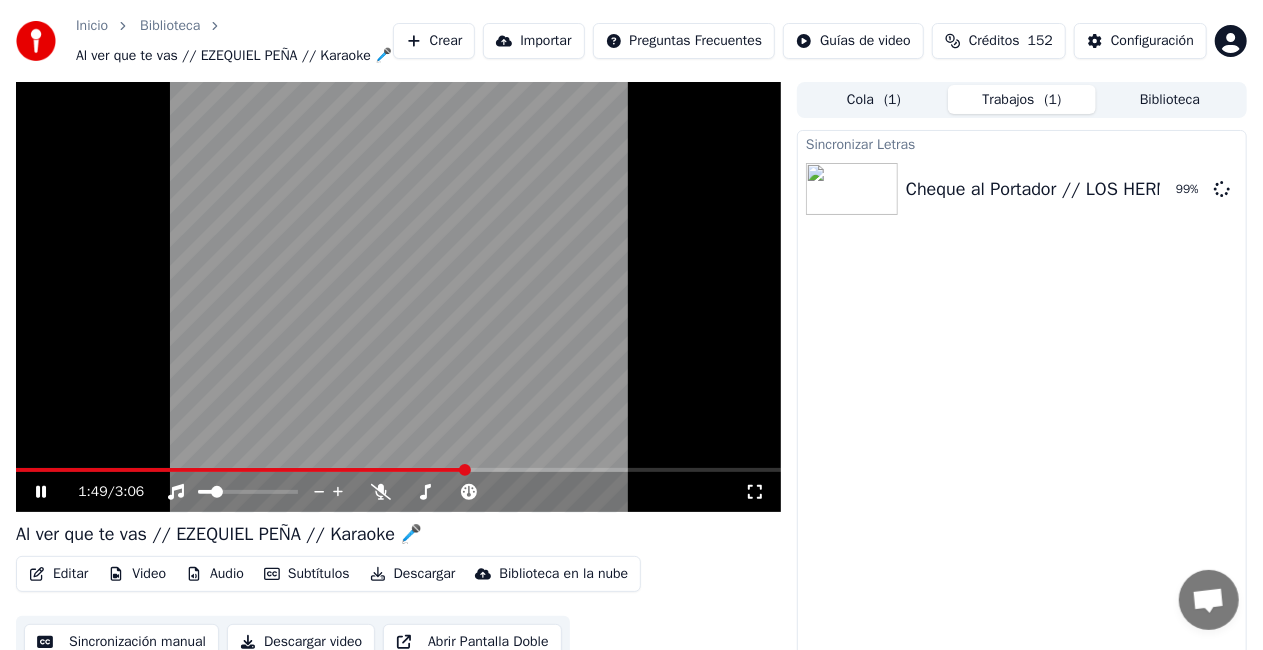 click at bounding box center [398, 297] 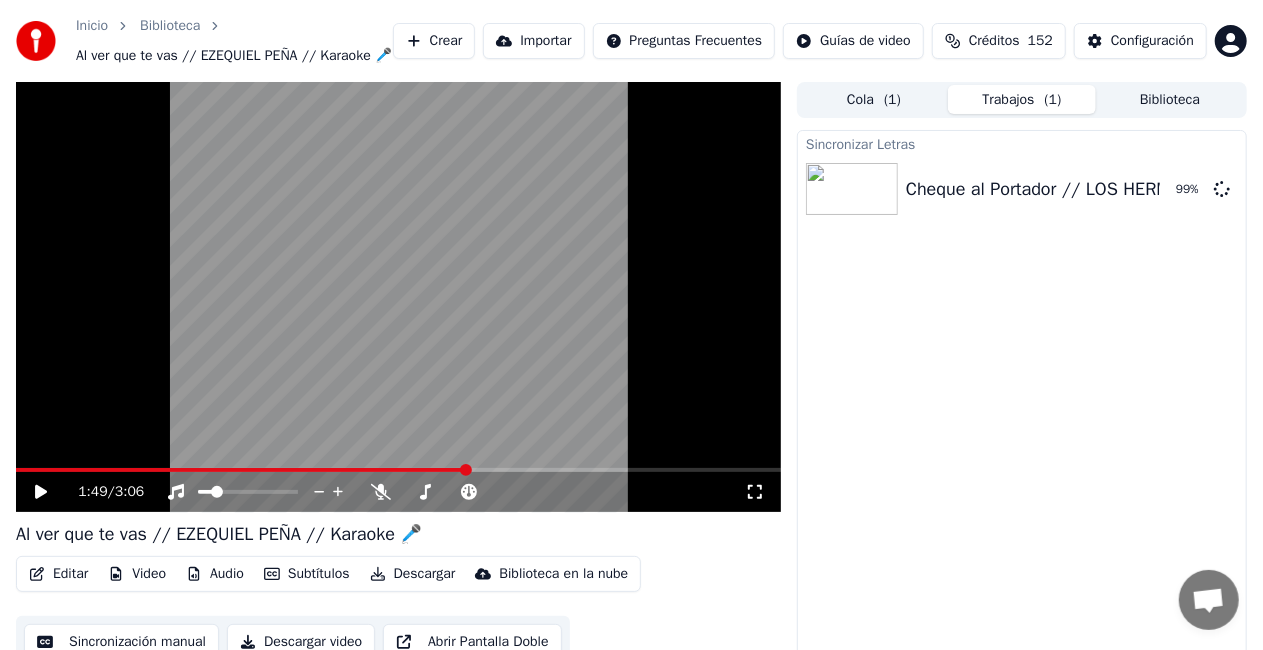 click on "Crear" at bounding box center (434, 41) 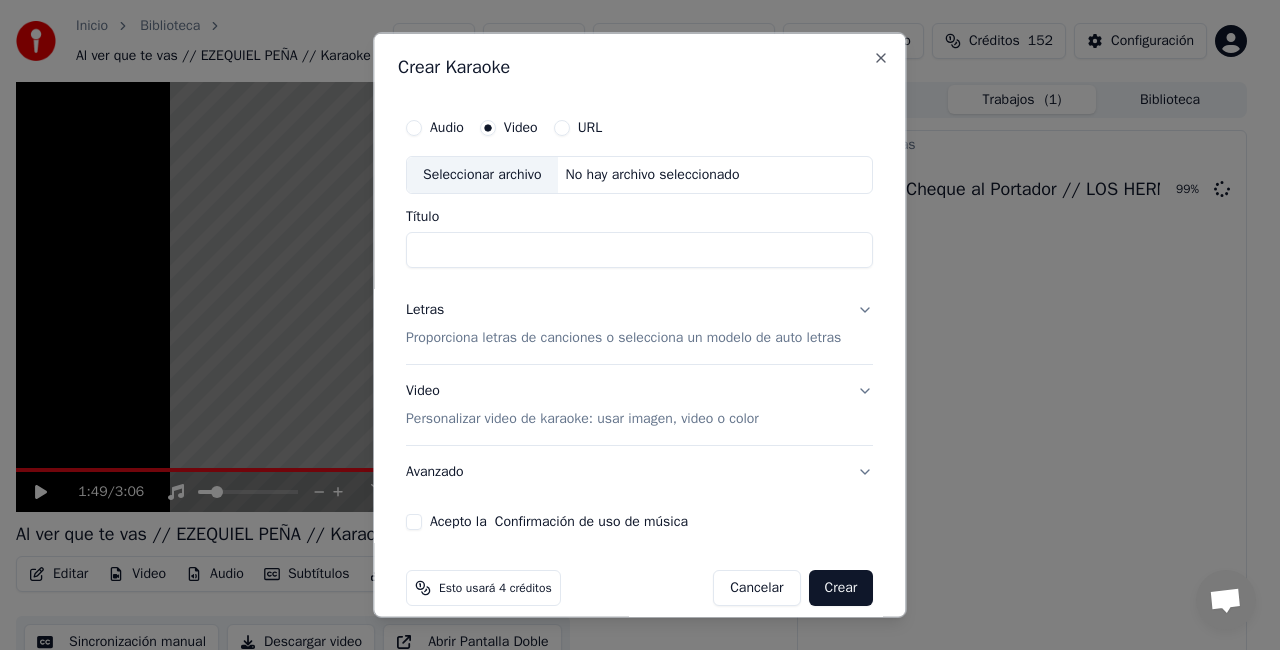 click on "URL" at bounding box center (562, 128) 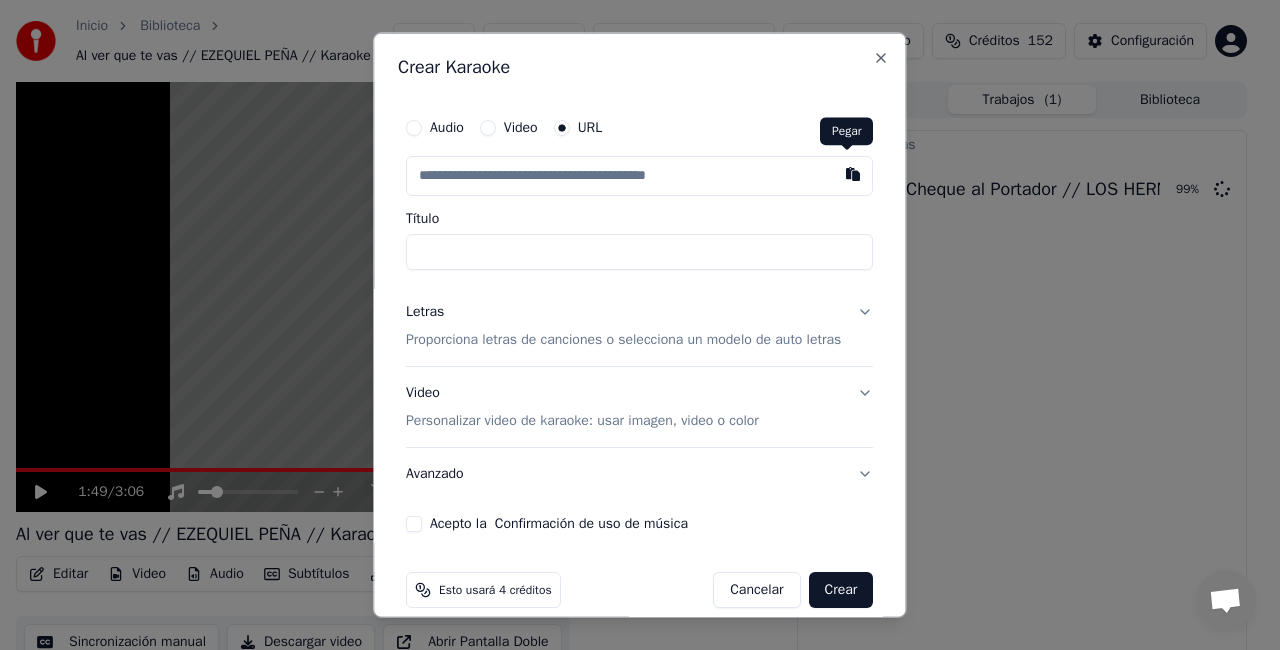 click at bounding box center (854, 174) 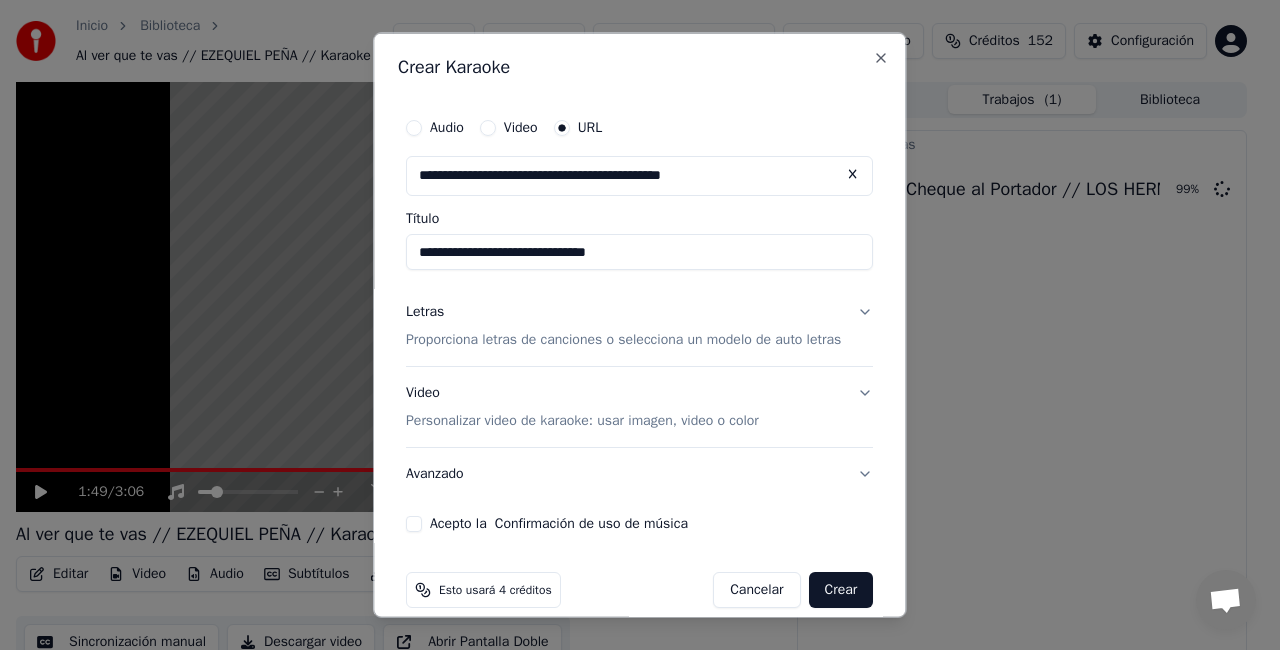 click on "**********" at bounding box center (639, 252) 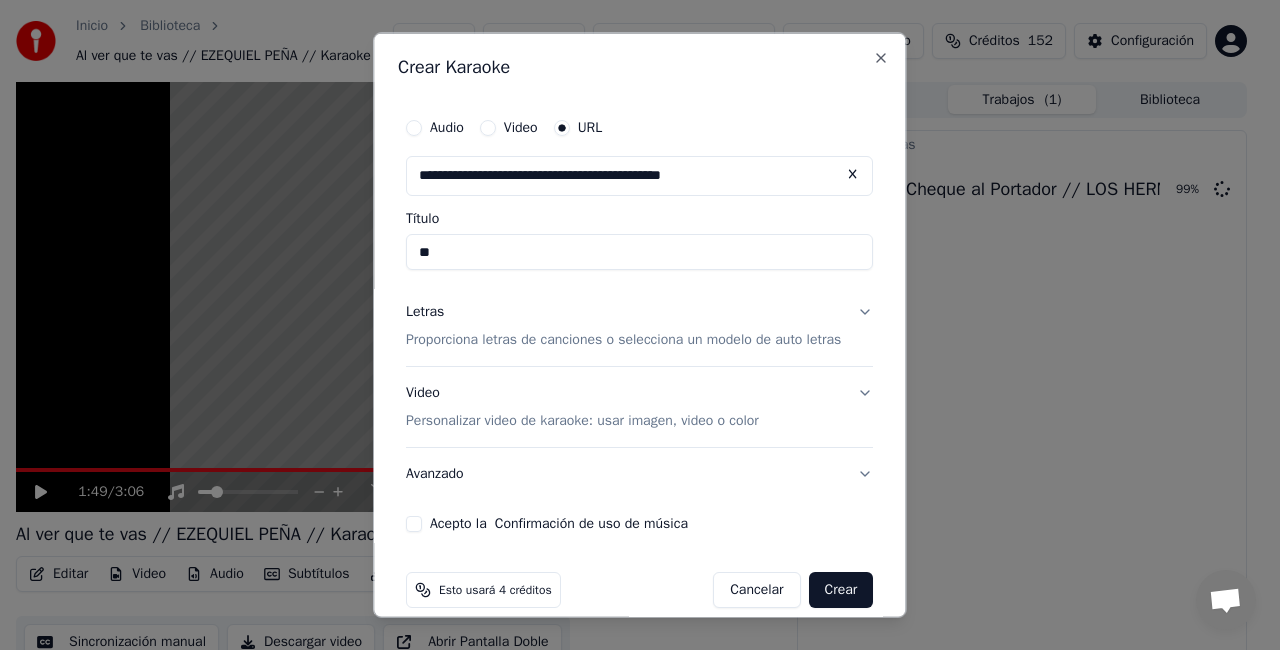 type on "*" 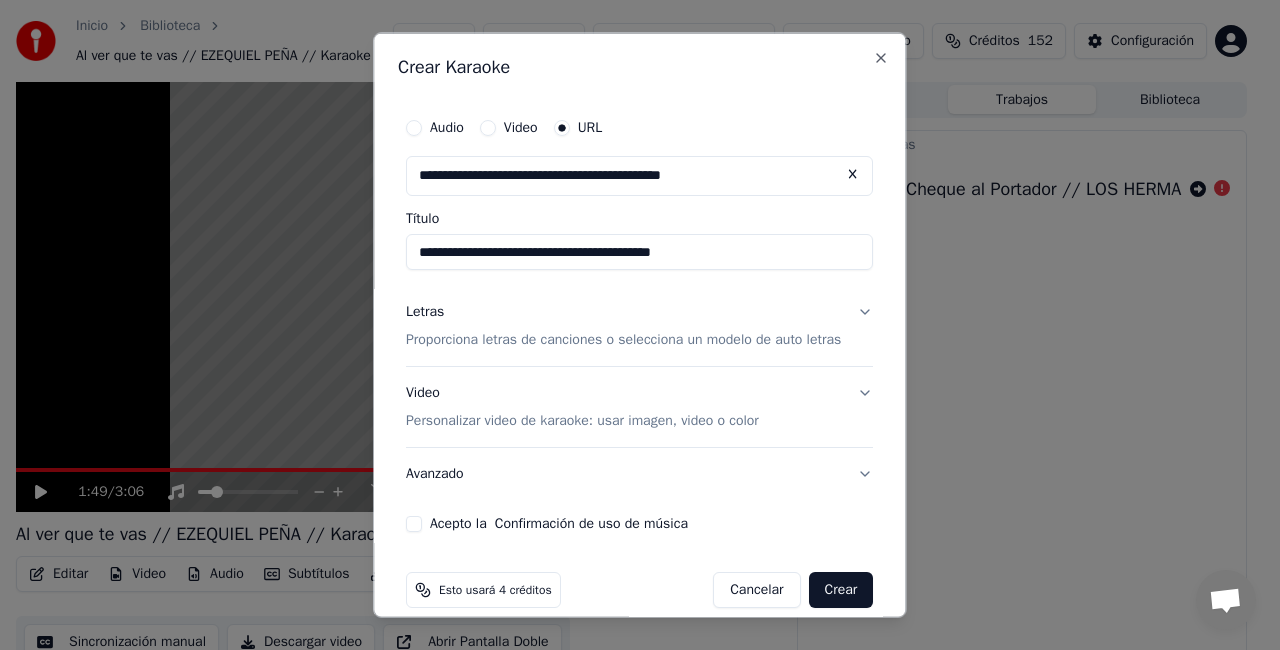 type on "**********" 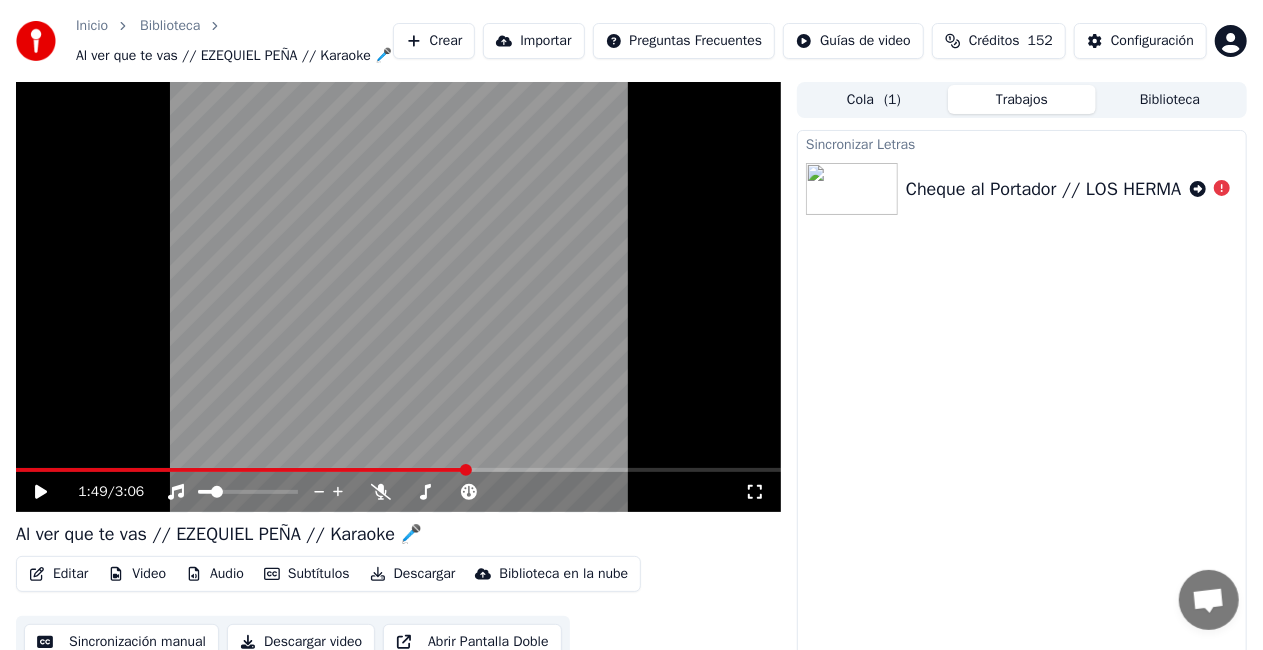click on "( 1 )" at bounding box center (892, 100) 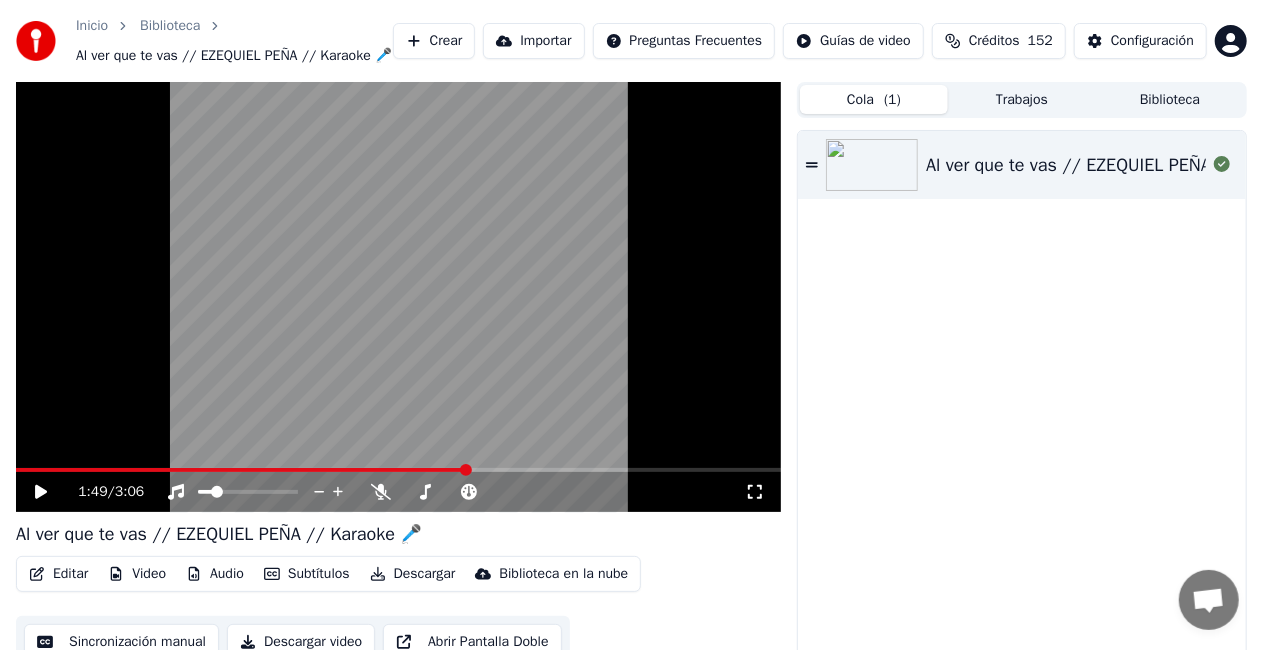 click on "Cola ( 1 )" at bounding box center [874, 99] 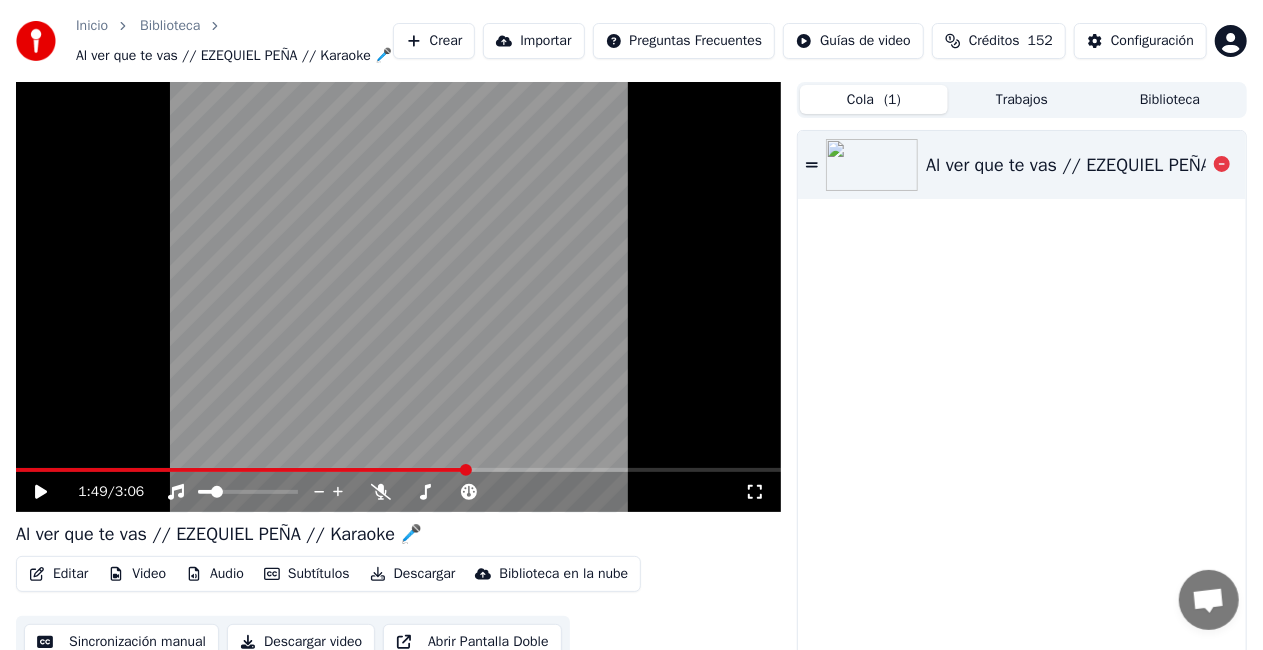 click on "Al ver que te vas // EZEQUIEL PEÑA // Karaoke 🎤" at bounding box center [1129, 165] 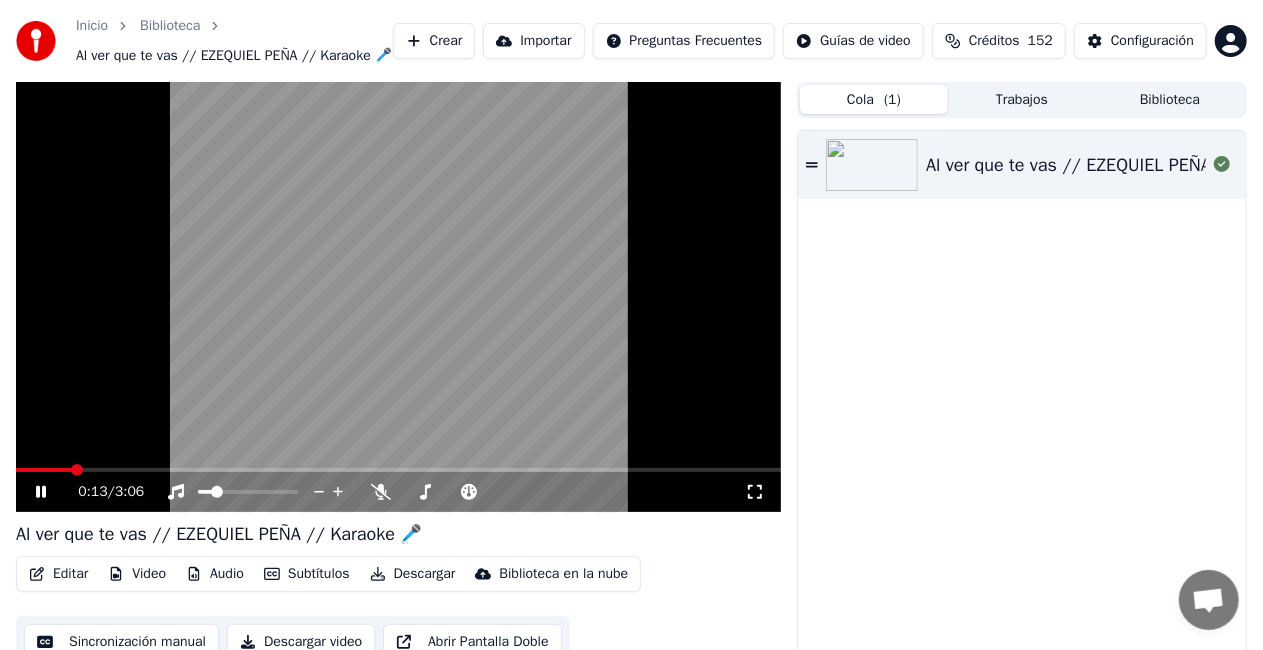 click at bounding box center [398, 297] 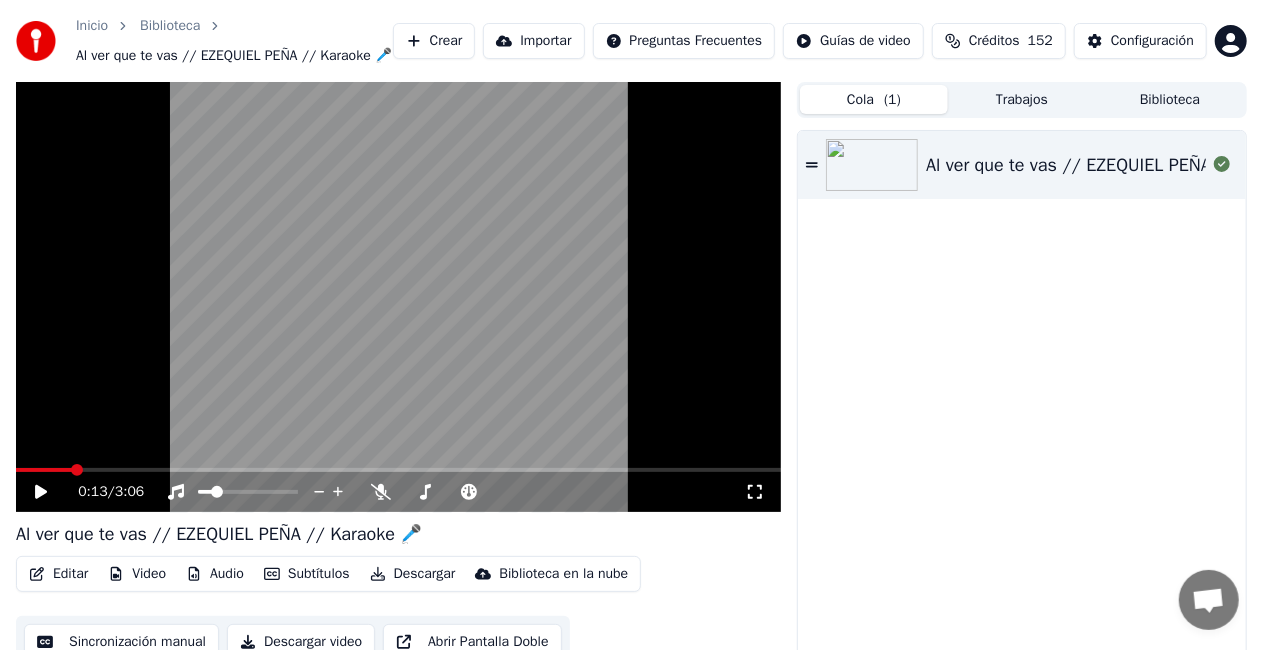click at bounding box center (398, 297) 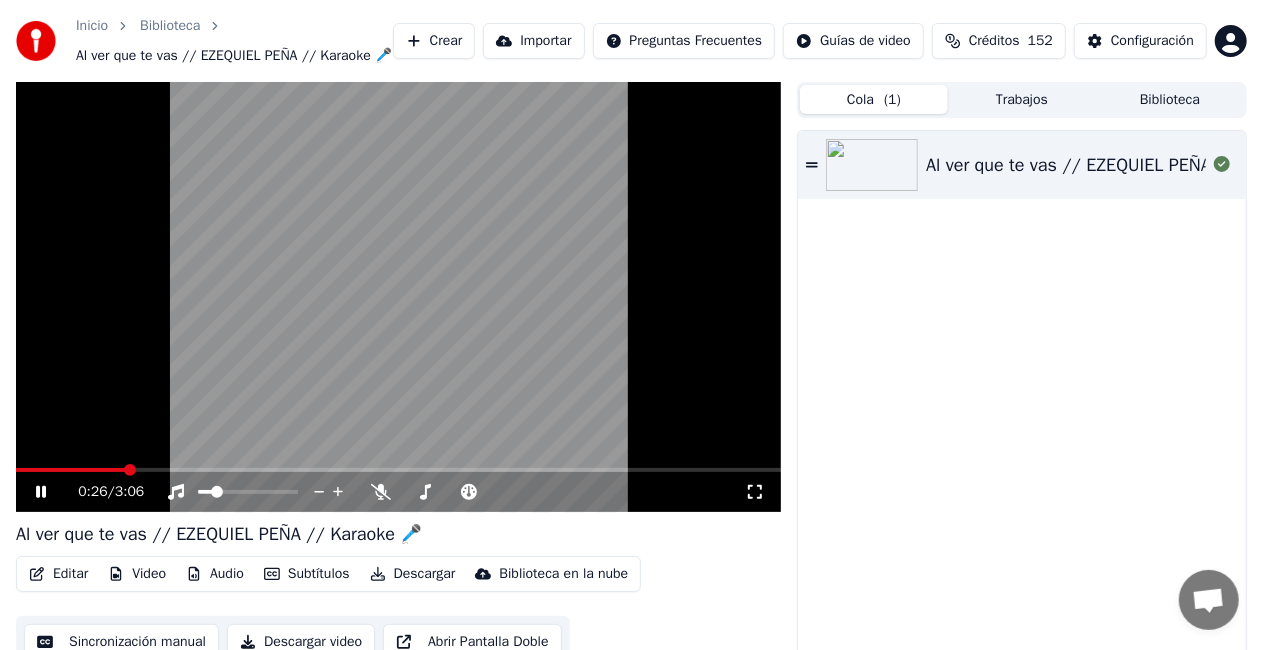 click at bounding box center [398, 297] 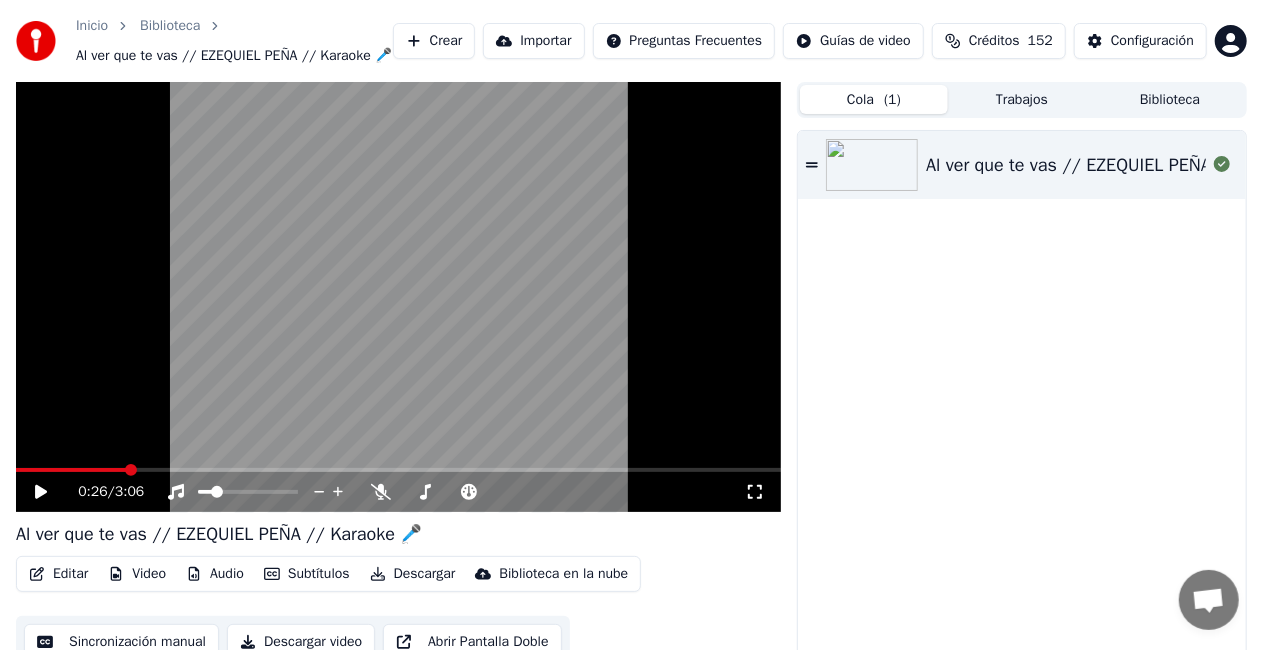 click on "0:26  /  3:06" at bounding box center [398, 492] 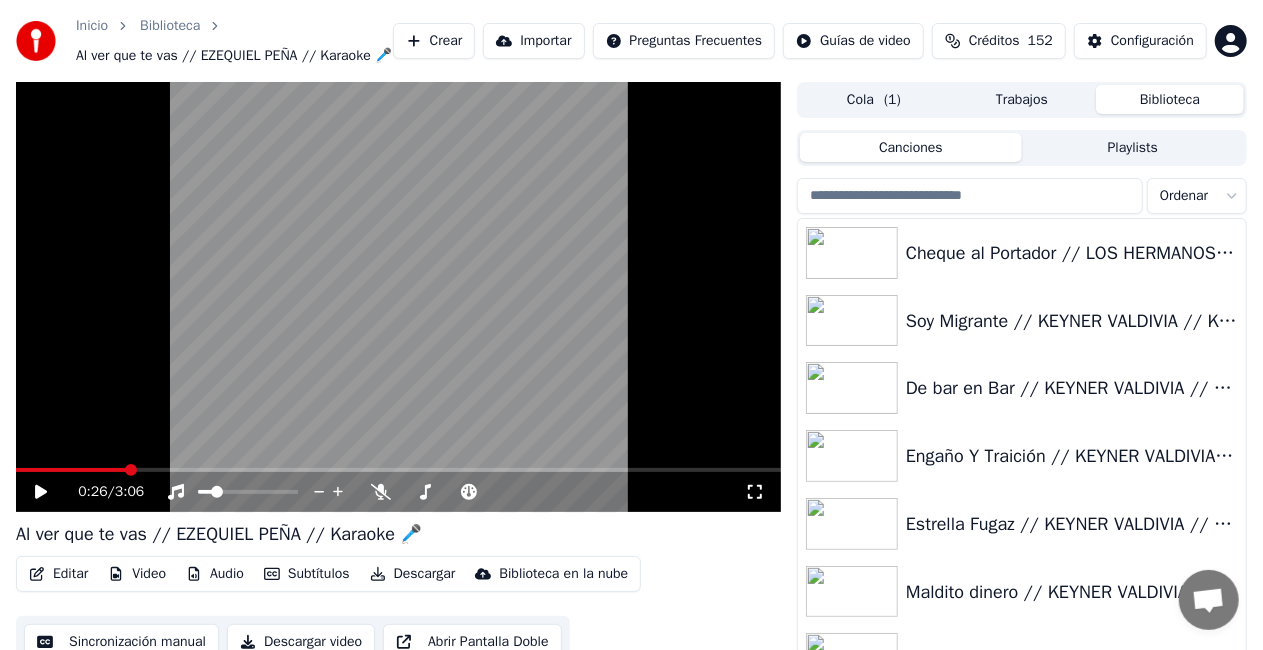 click on "Editar" at bounding box center (58, 574) 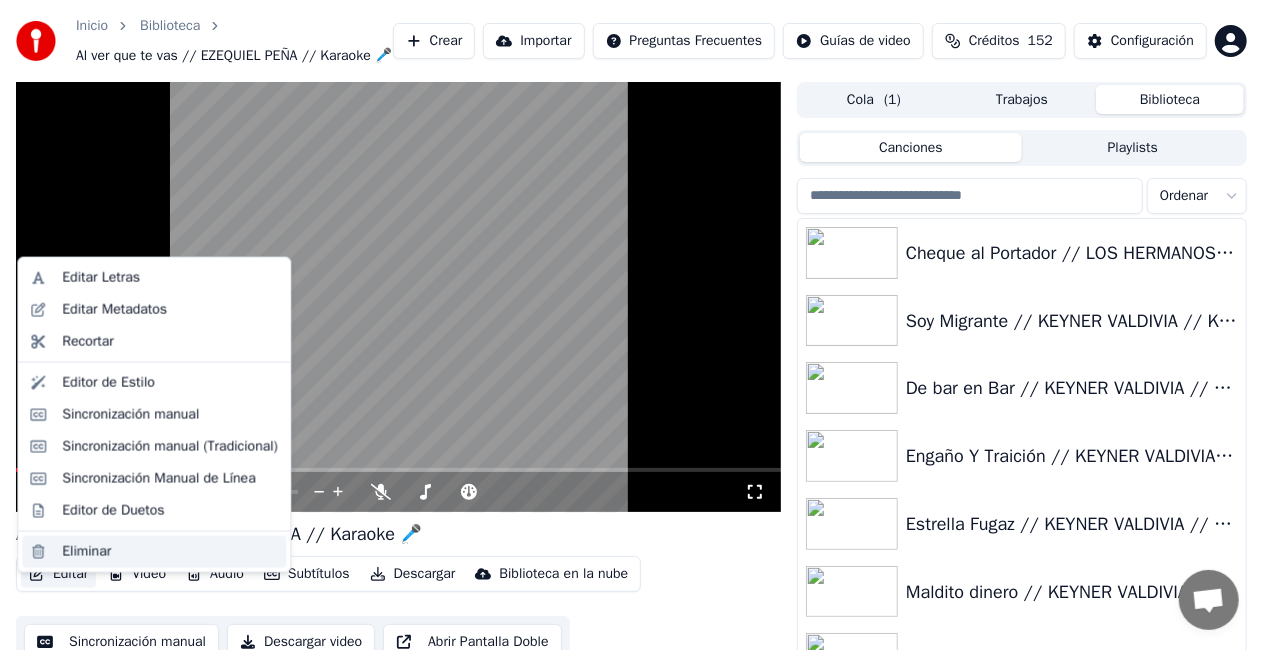 click on "Eliminar" at bounding box center (86, 552) 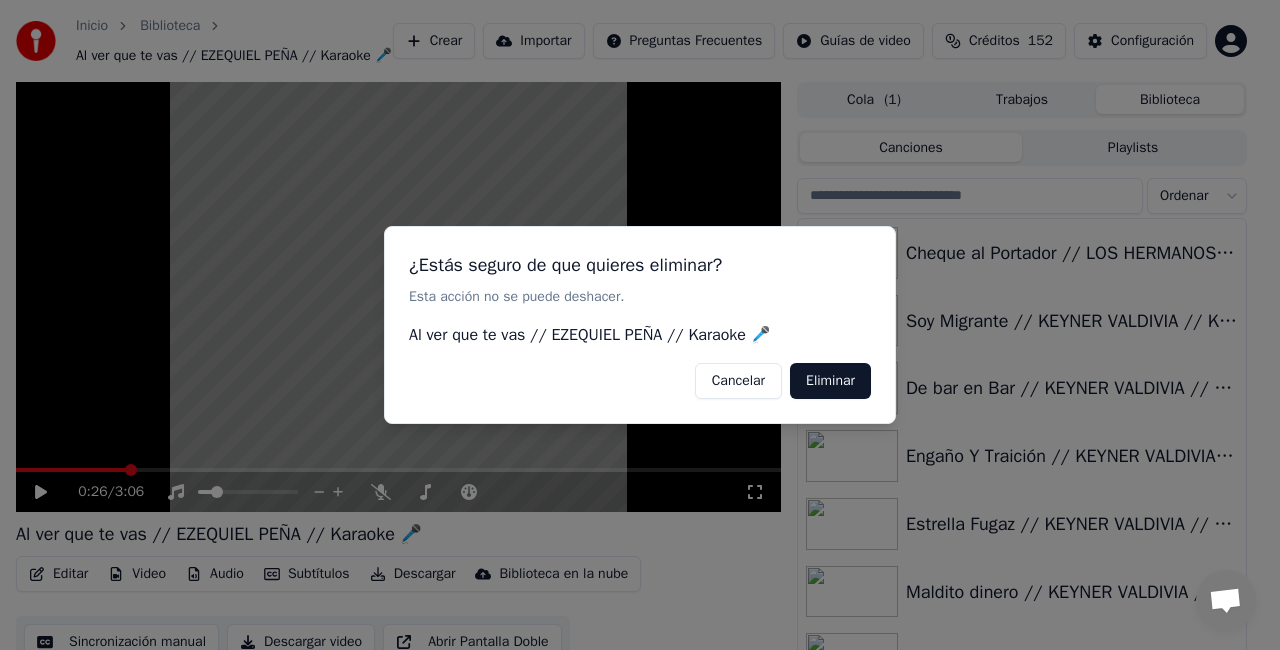 click on "Eliminar" at bounding box center (830, 381) 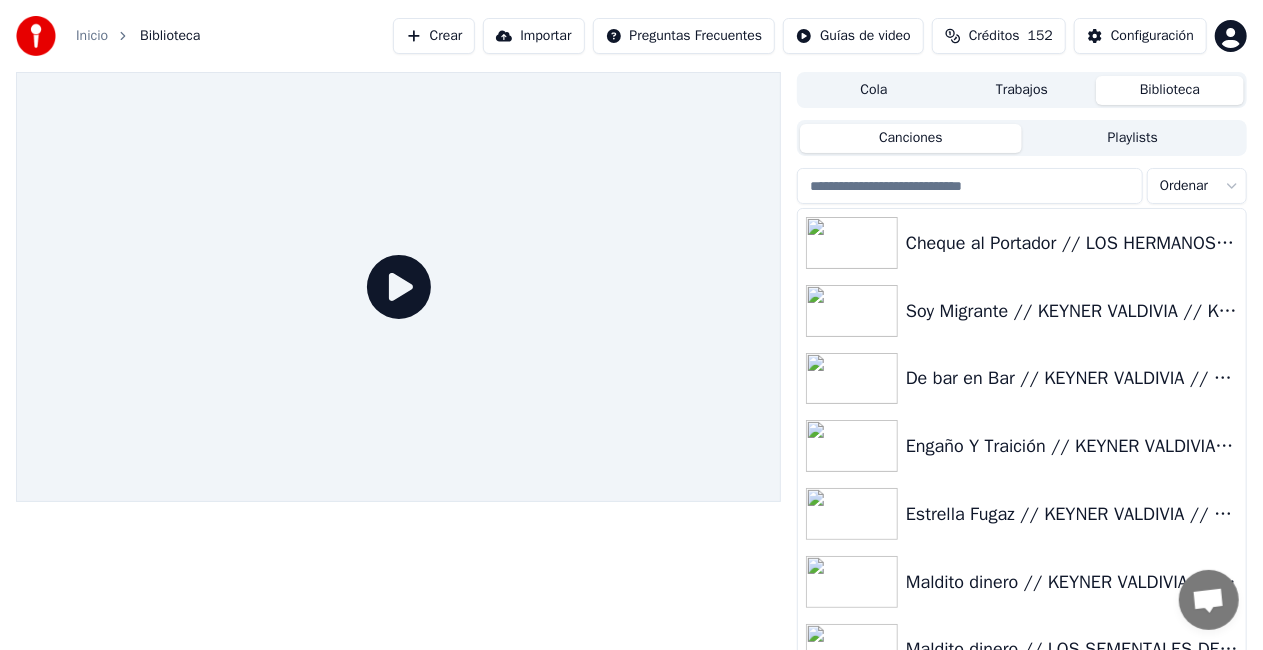 drag, startPoint x: 368, startPoint y: 34, endPoint x: 370, endPoint y: 44, distance: 10.198039 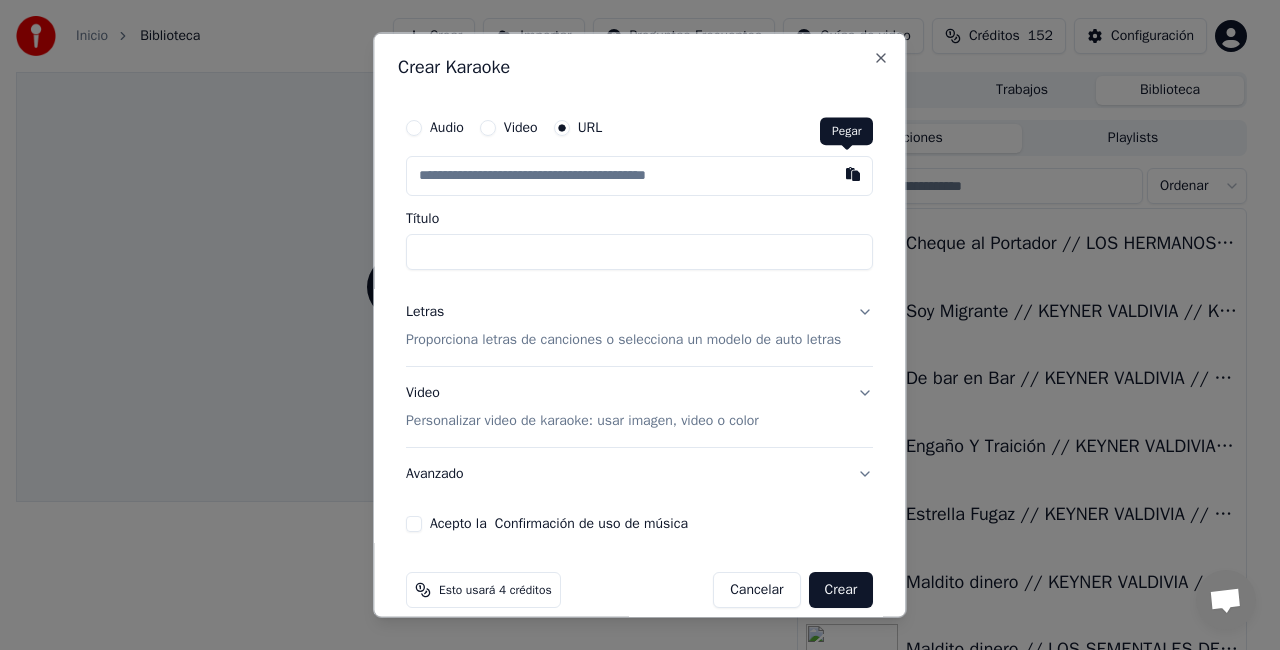 click at bounding box center (854, 174) 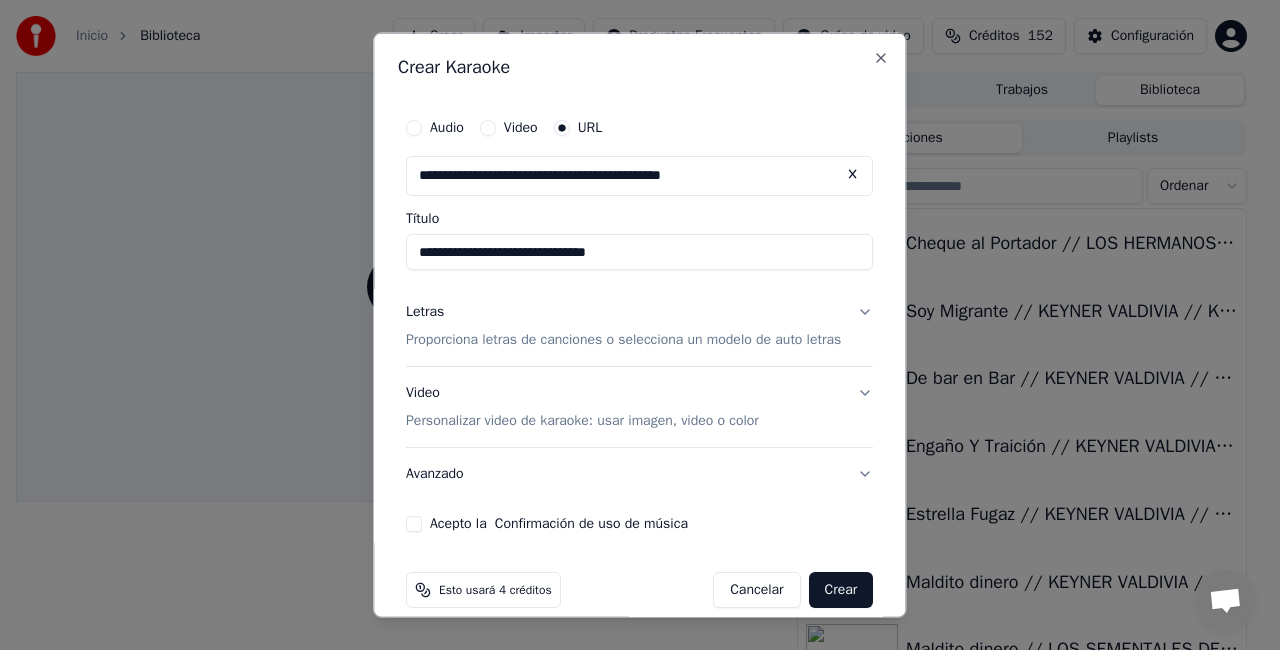 click on "**********" at bounding box center [639, 252] 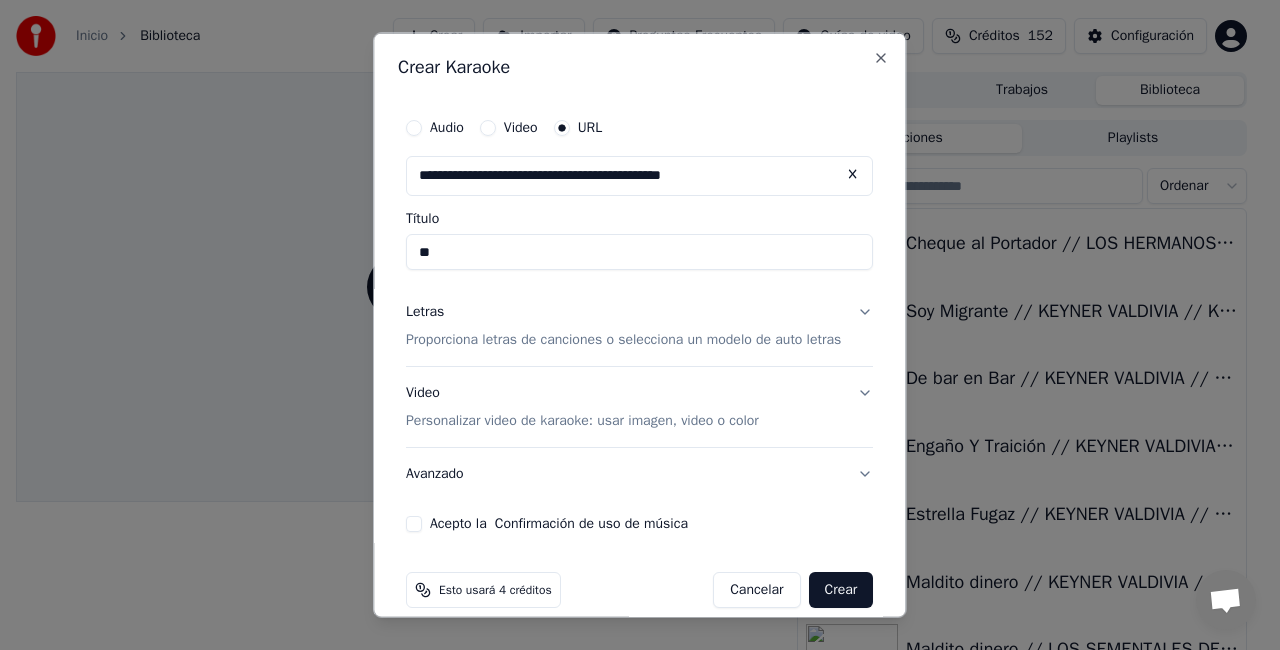 type on "*" 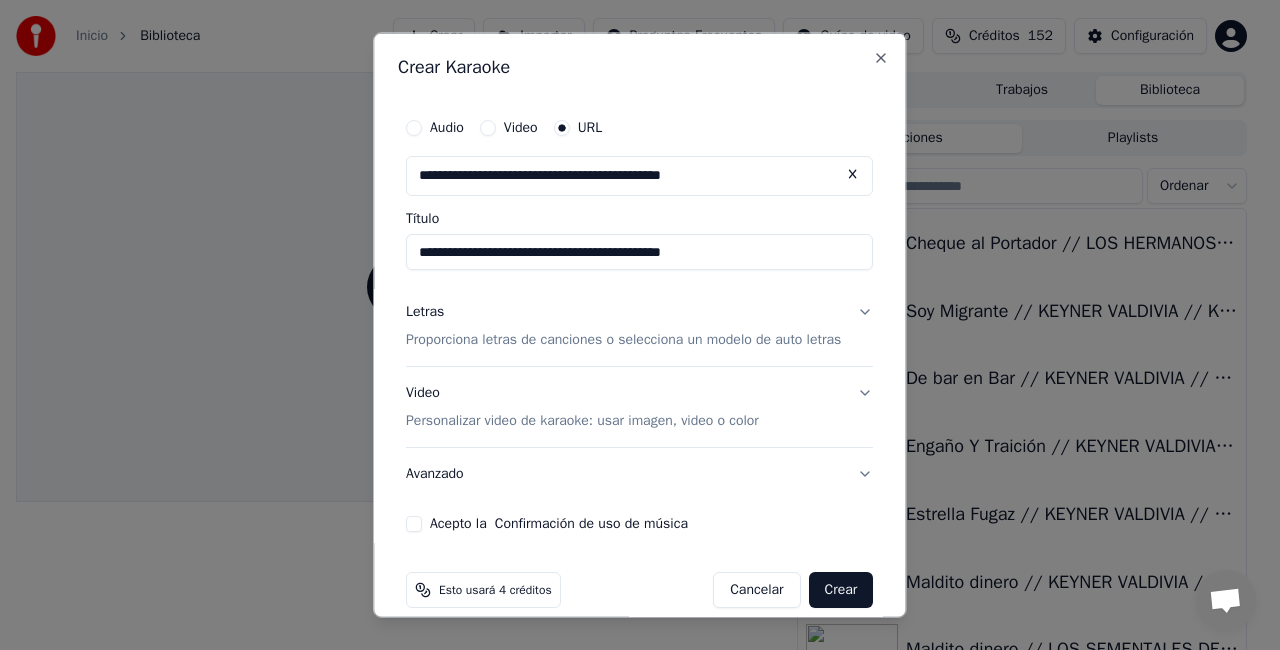 type on "**********" 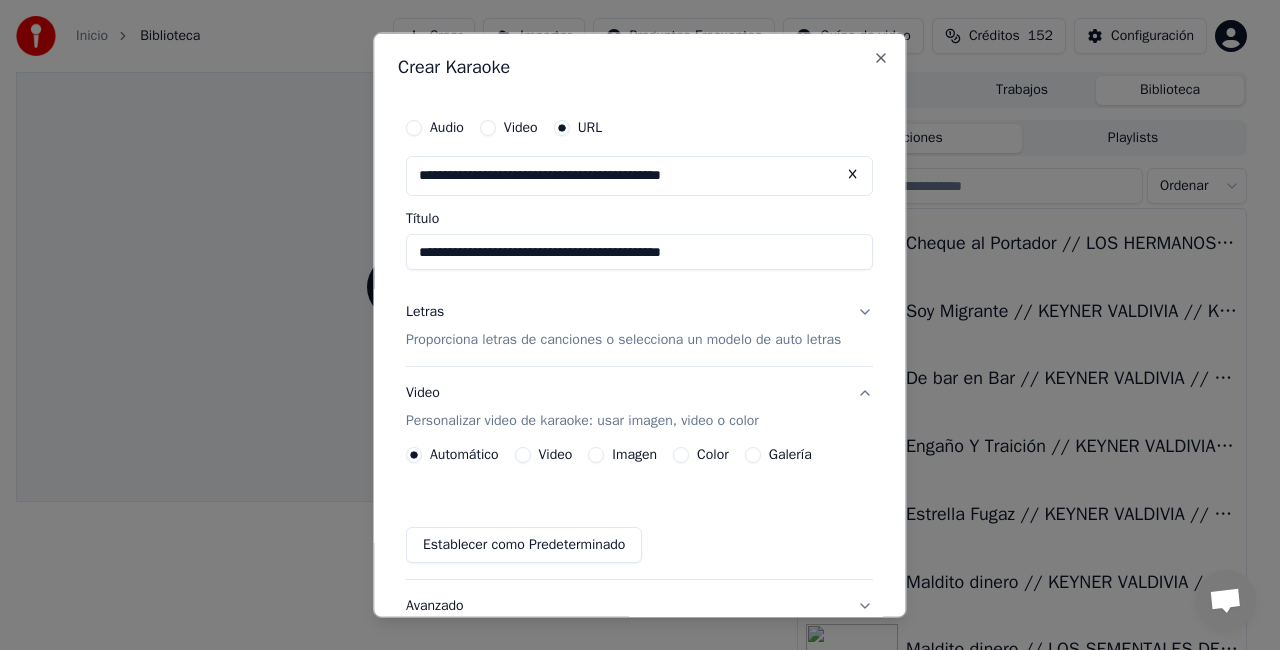 click on "Video" at bounding box center (523, 454) 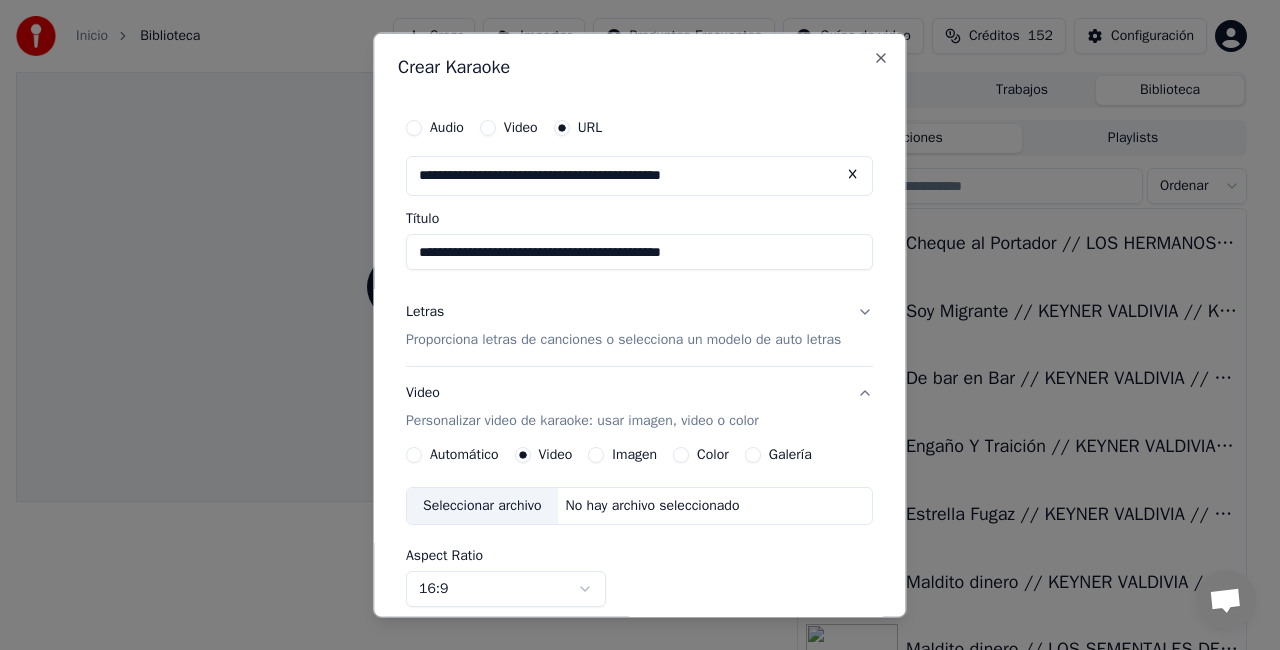 click on "Seleccionar archivo" at bounding box center [482, 505] 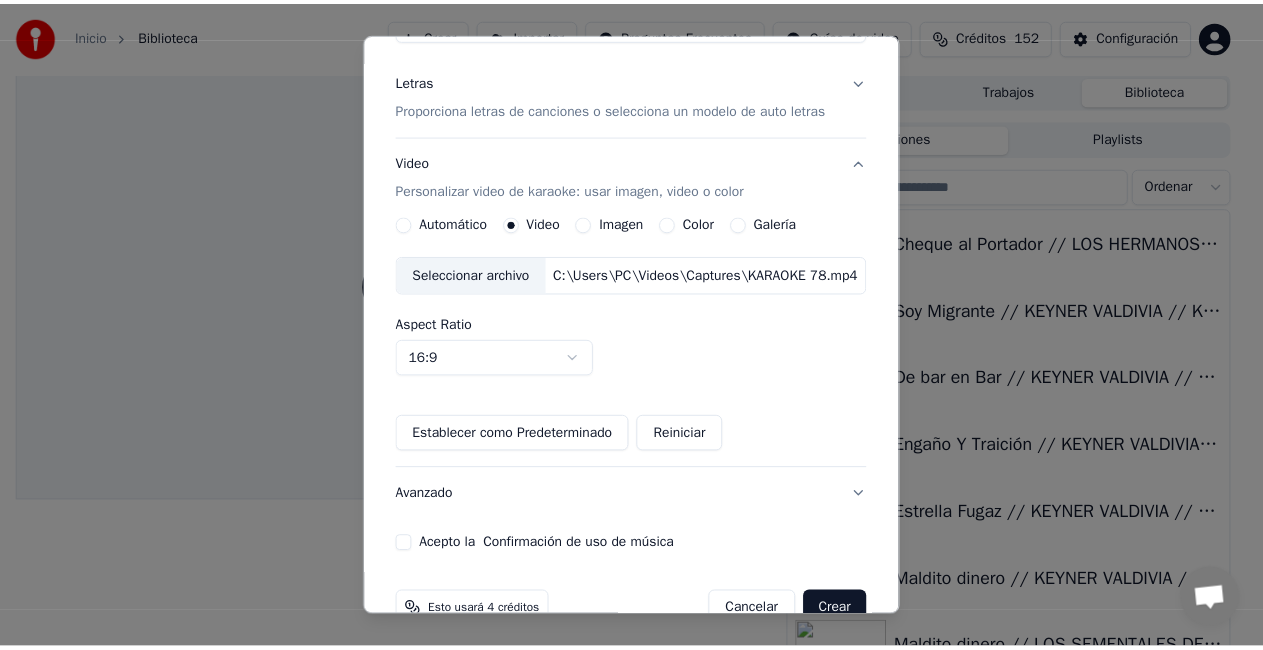 scroll, scrollTop: 228, scrollLeft: 0, axis: vertical 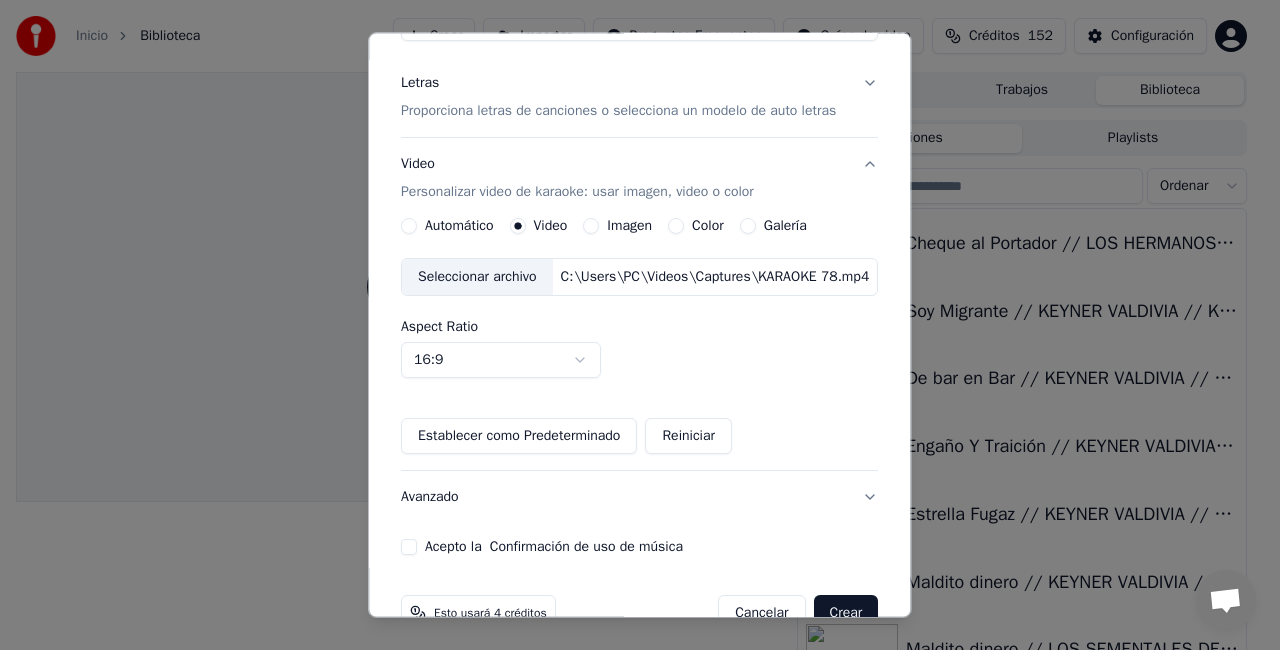 click on "Acepto la   Confirmación de uso de música" at bounding box center [409, 547] 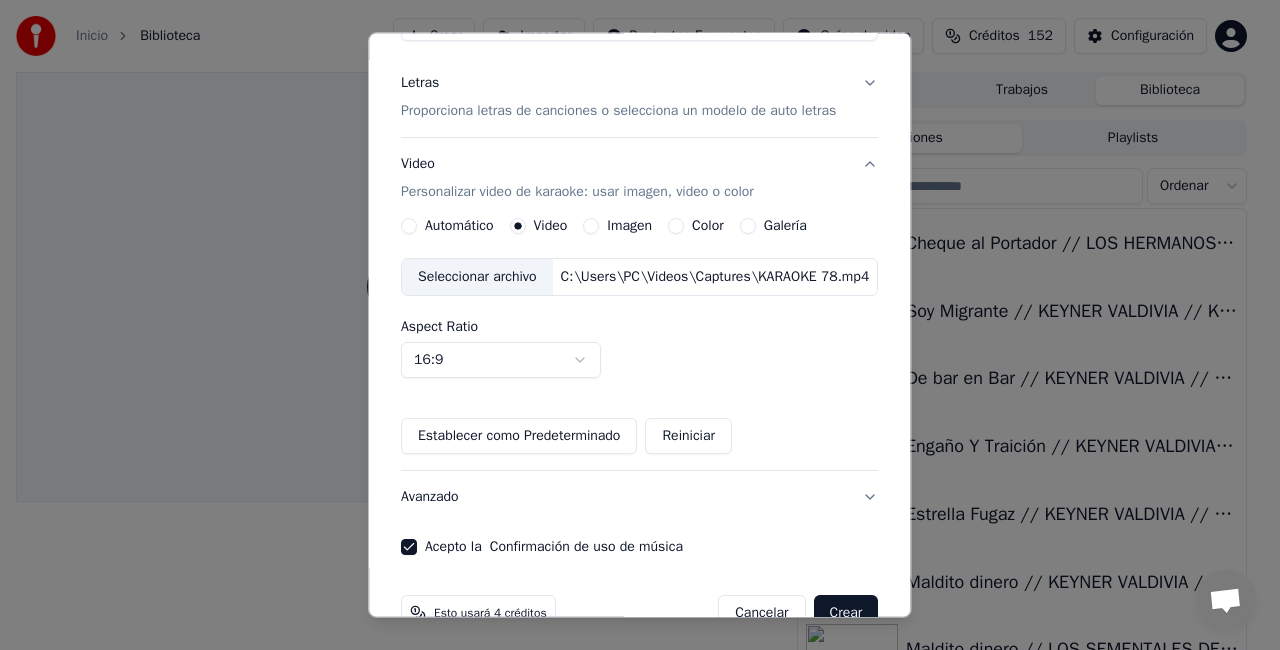 click on "Crear" at bounding box center (846, 613) 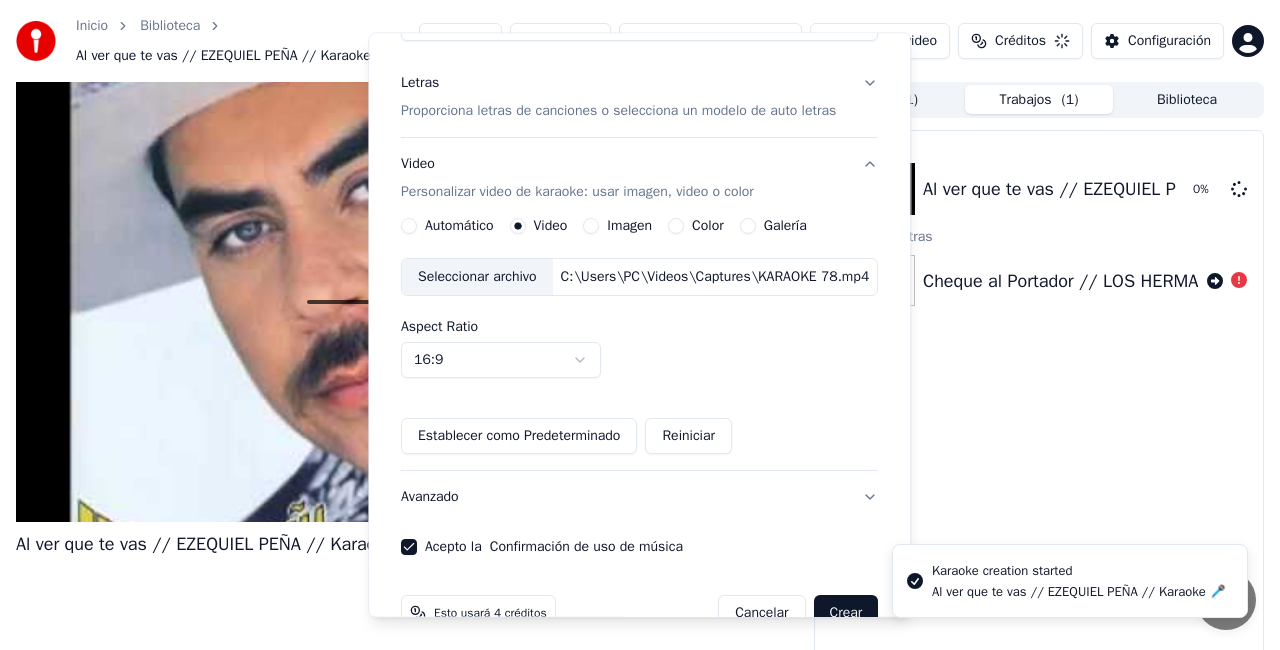 type 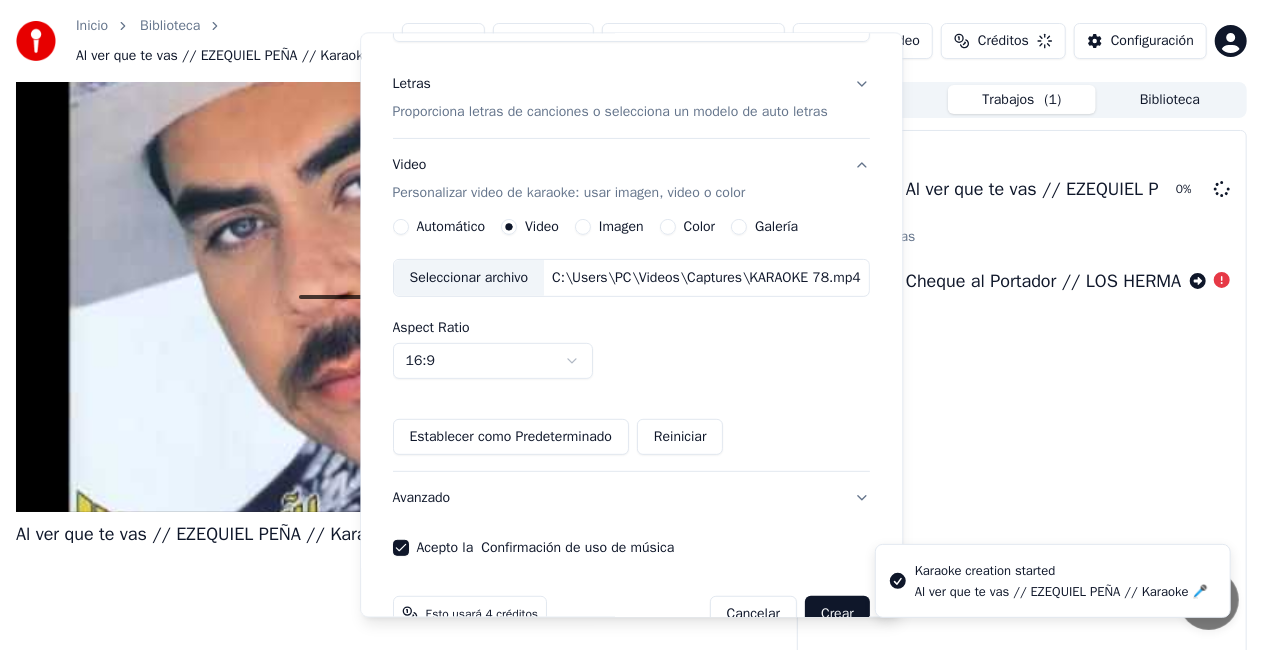 scroll, scrollTop: 154, scrollLeft: 0, axis: vertical 